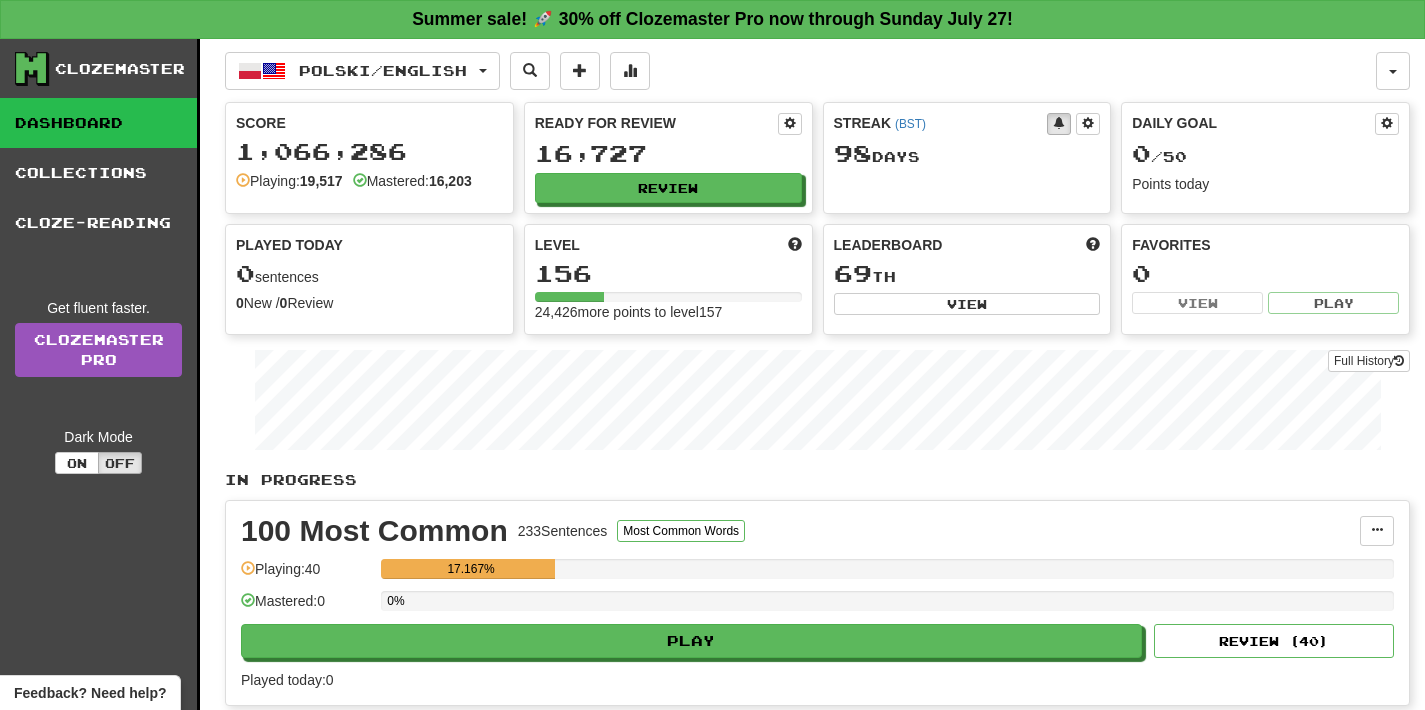 scroll, scrollTop: 0, scrollLeft: 0, axis: both 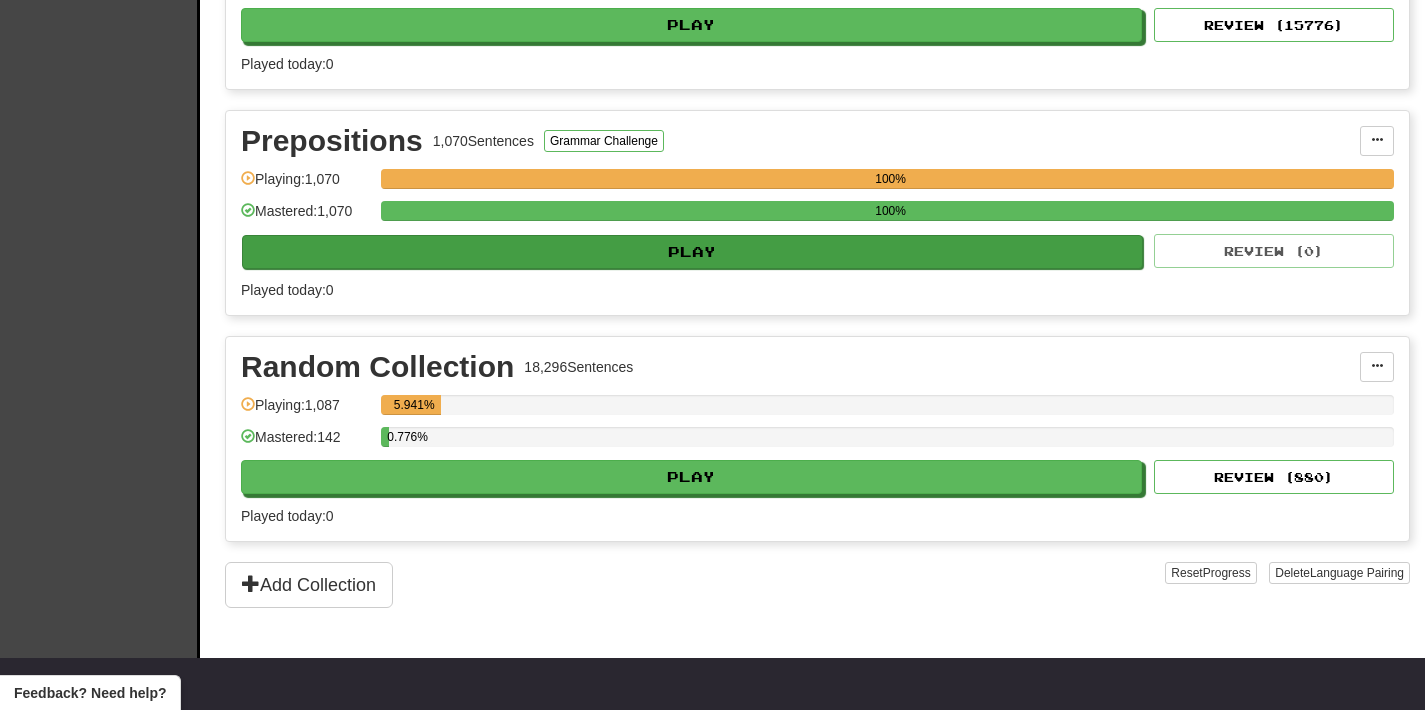 click on "Play" at bounding box center [692, 252] 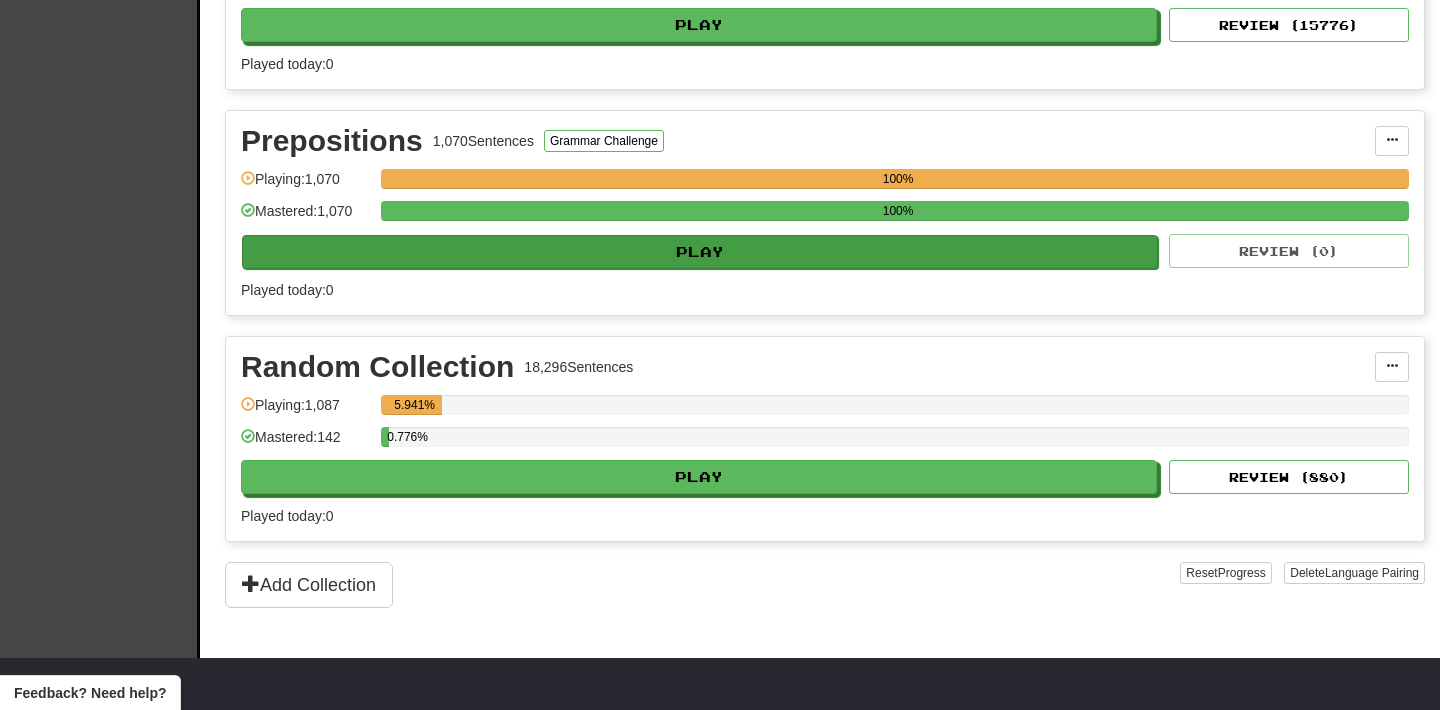 select on "**" 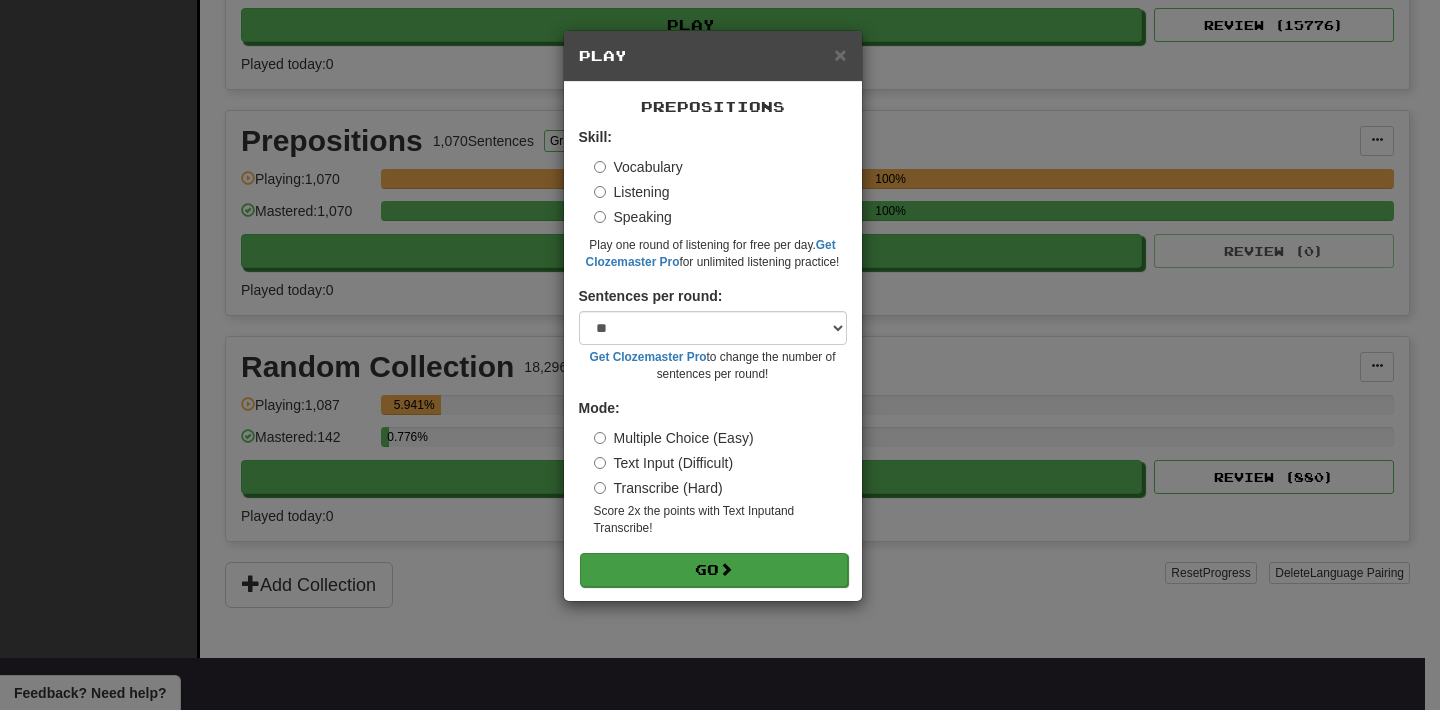 click on "Go" at bounding box center (714, 570) 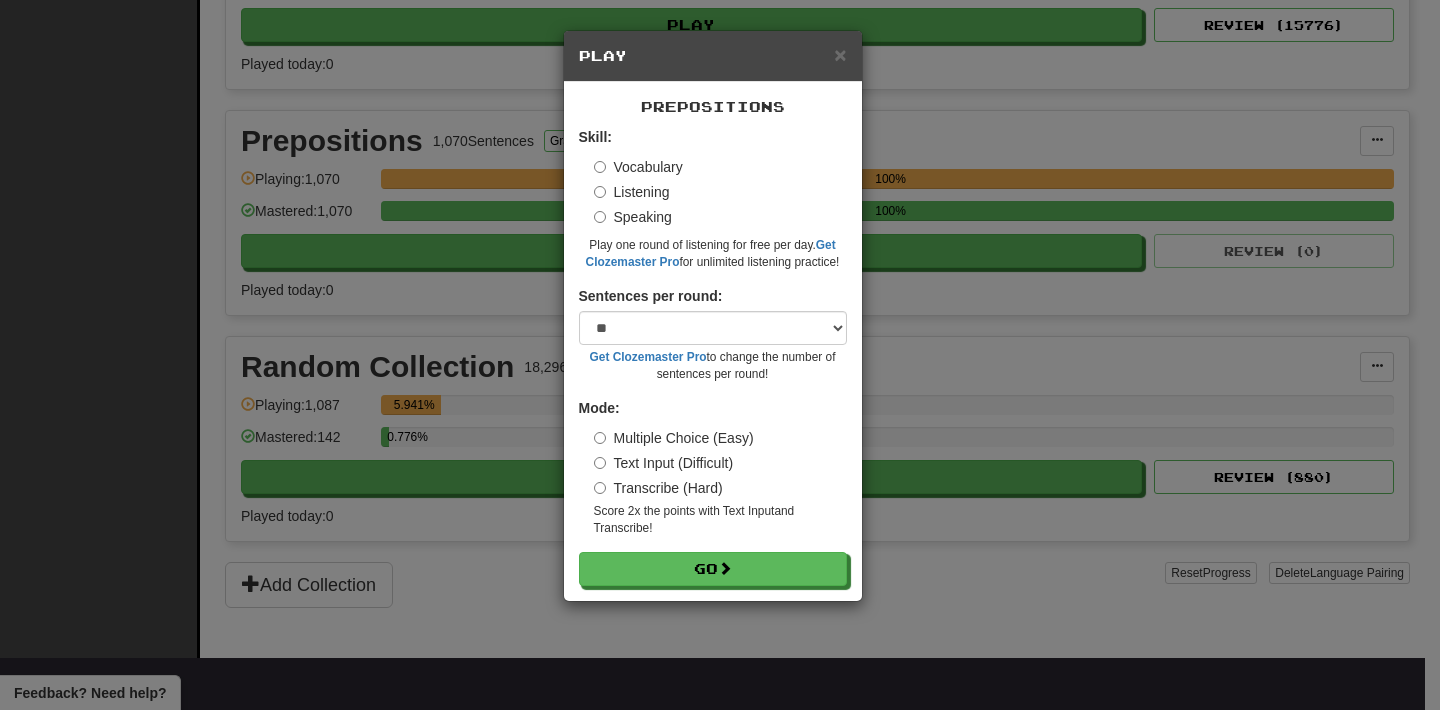 click on "× Play Prepositions Skill: Vocabulary Listening Speaking Play one round of listening for free per day.  Get Clozemaster Pro  for unlimited listening practice! Sentences per round: * ** ** ** ** ** *** ******** Get Clozemaster Pro  to change the number of sentences per round! Mode: Multiple Choice (Easy) Text Input (Difficult) Transcribe (Hard) Score 2x the points with Text Input  and Transcribe ! Go" at bounding box center (720, 355) 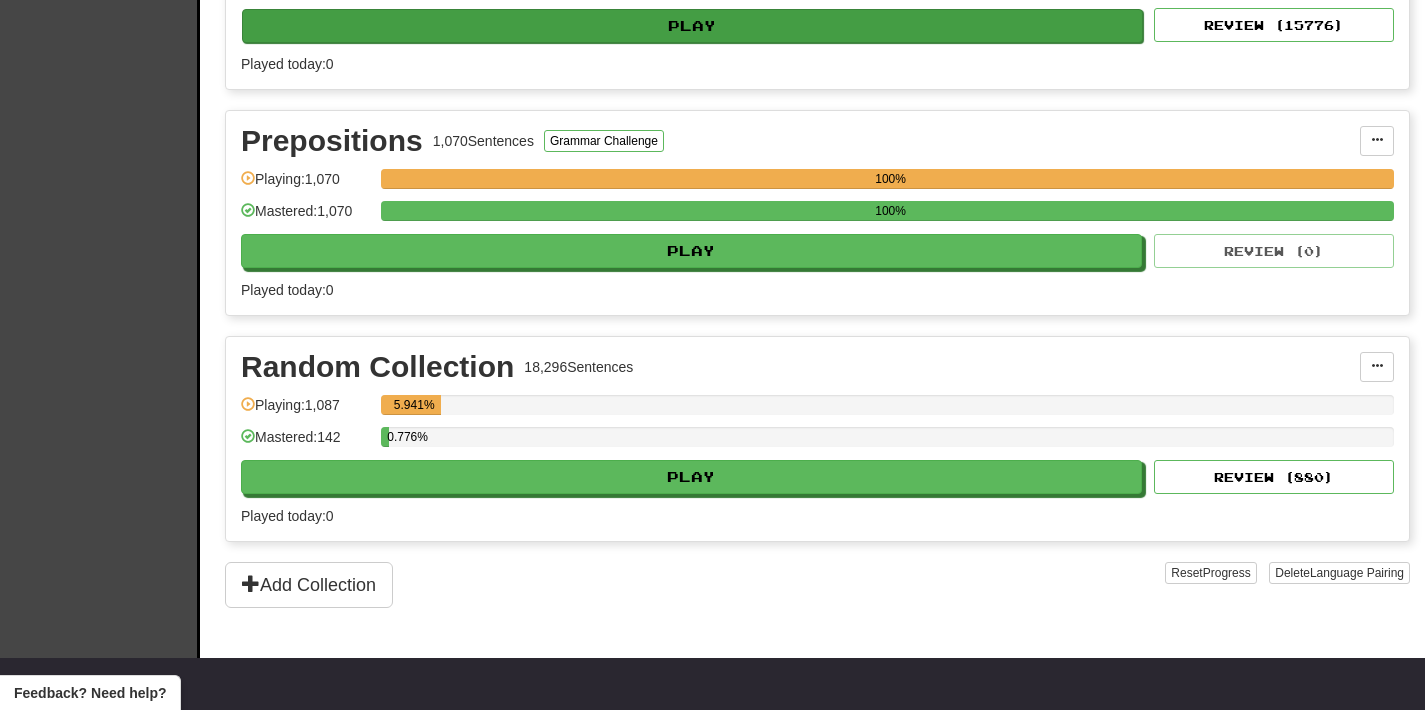 click on "Play" at bounding box center (692, 26) 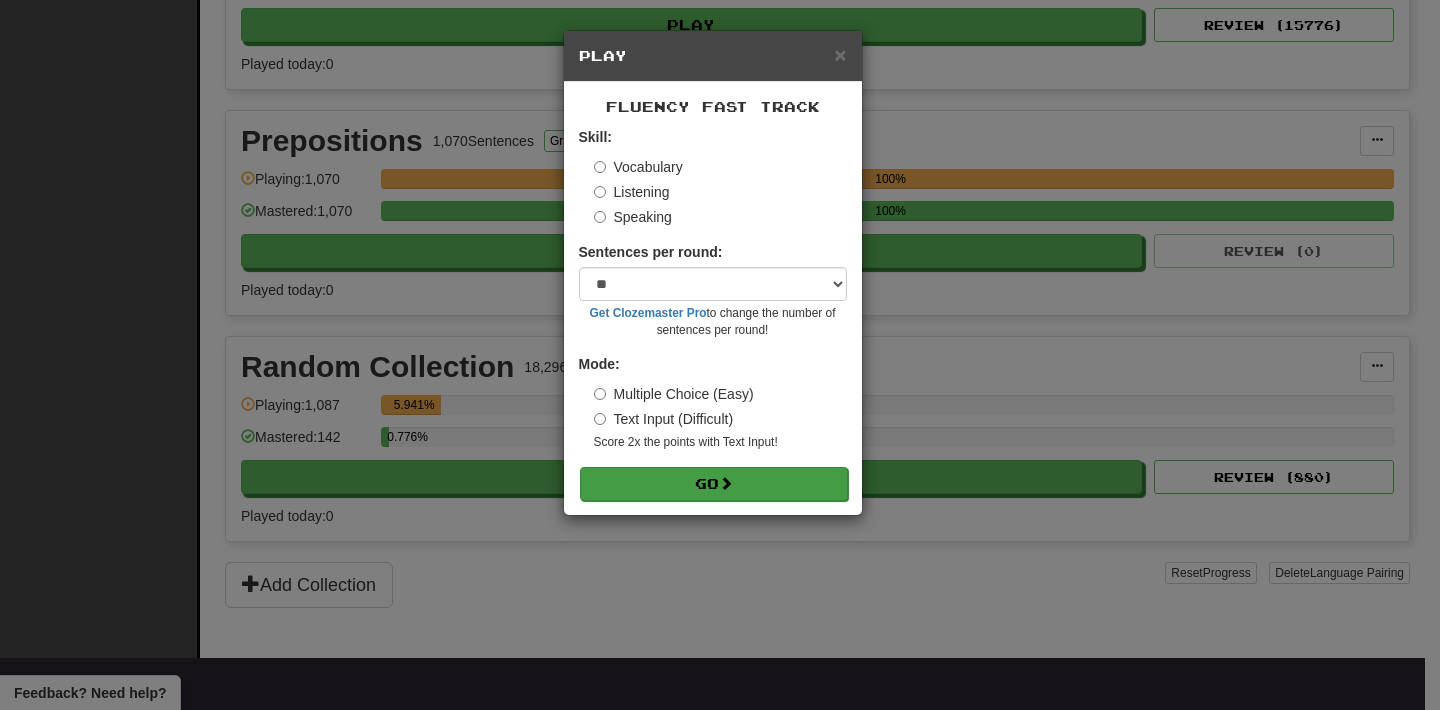 click on "Go" at bounding box center [714, 484] 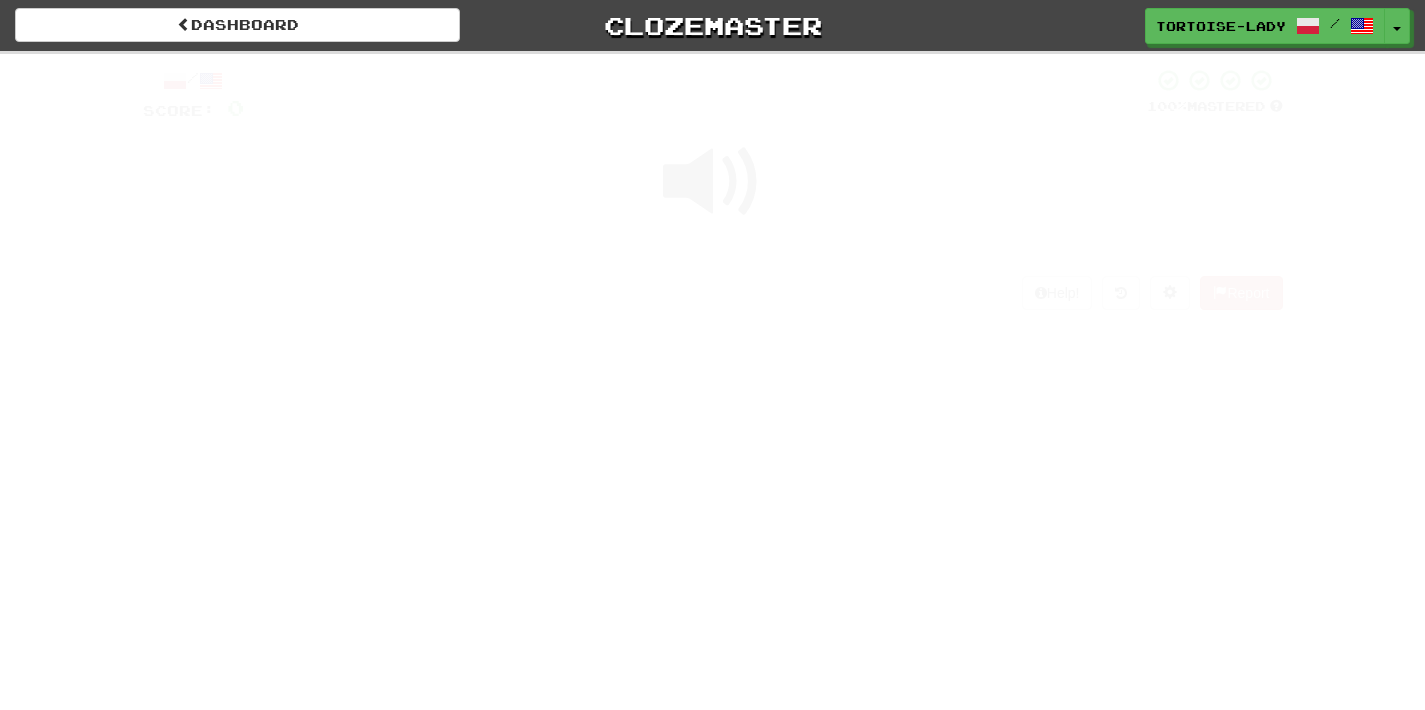 scroll, scrollTop: 0, scrollLeft: 0, axis: both 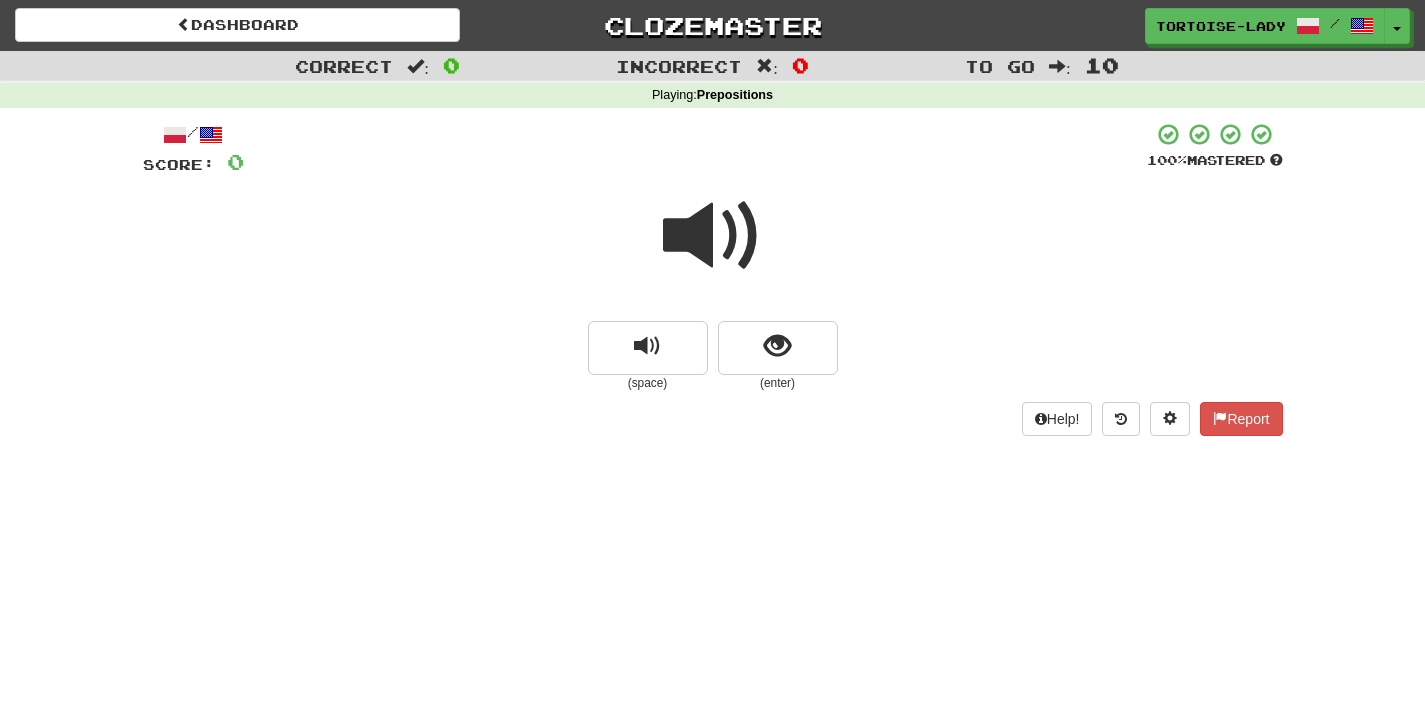 click at bounding box center [713, 236] 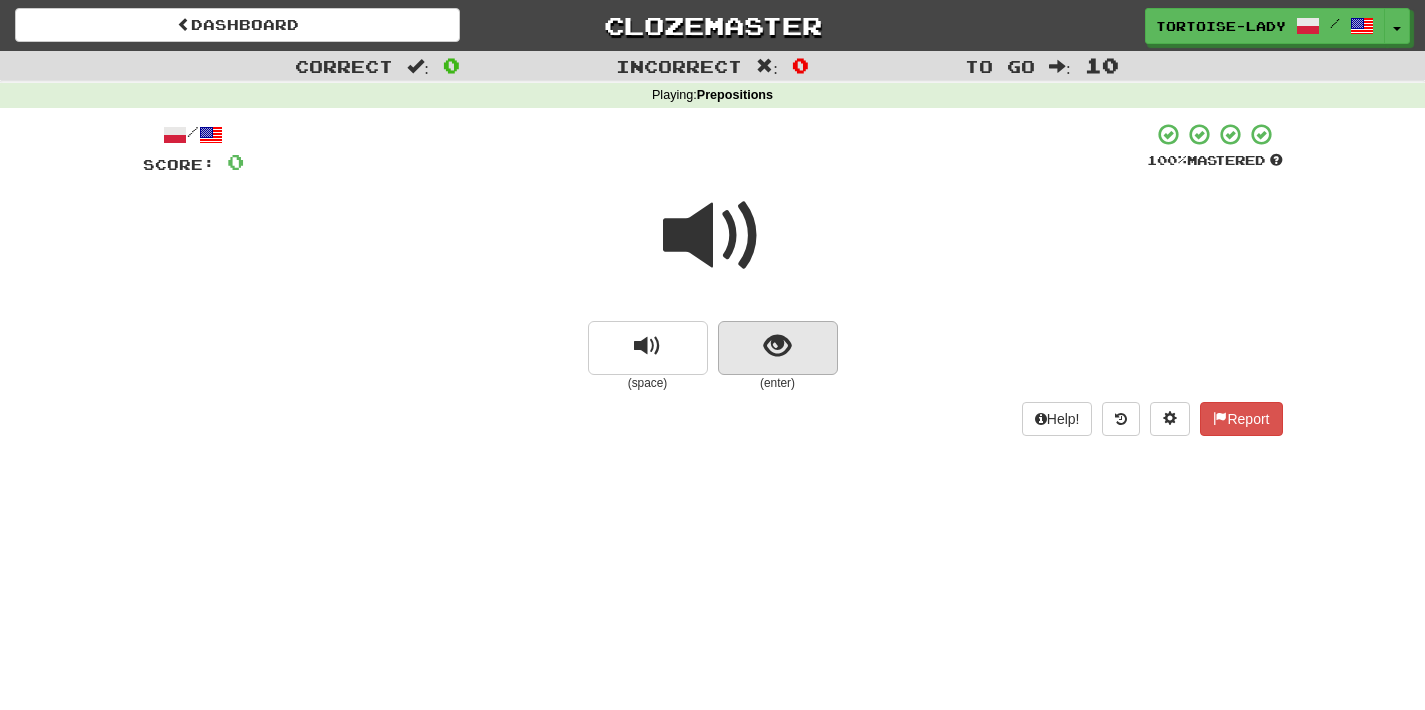 click at bounding box center [777, 346] 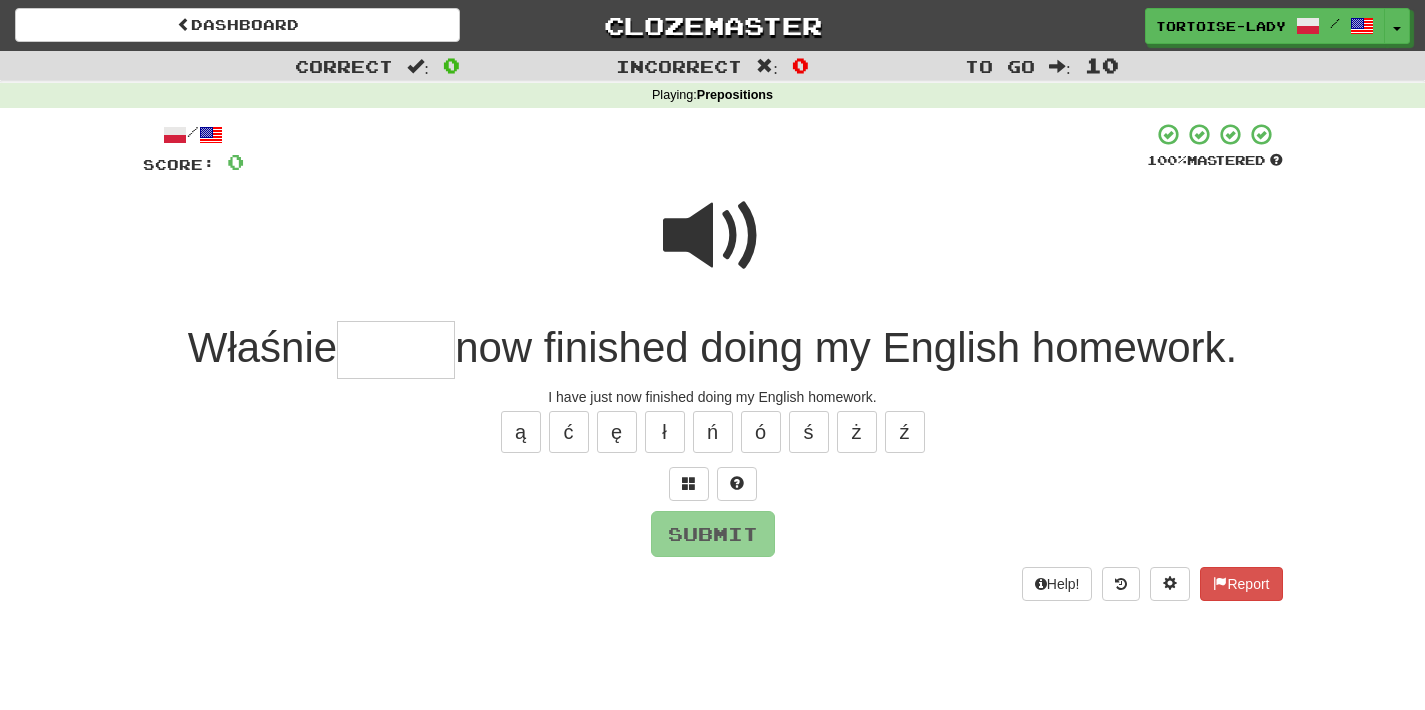 click at bounding box center (713, 236) 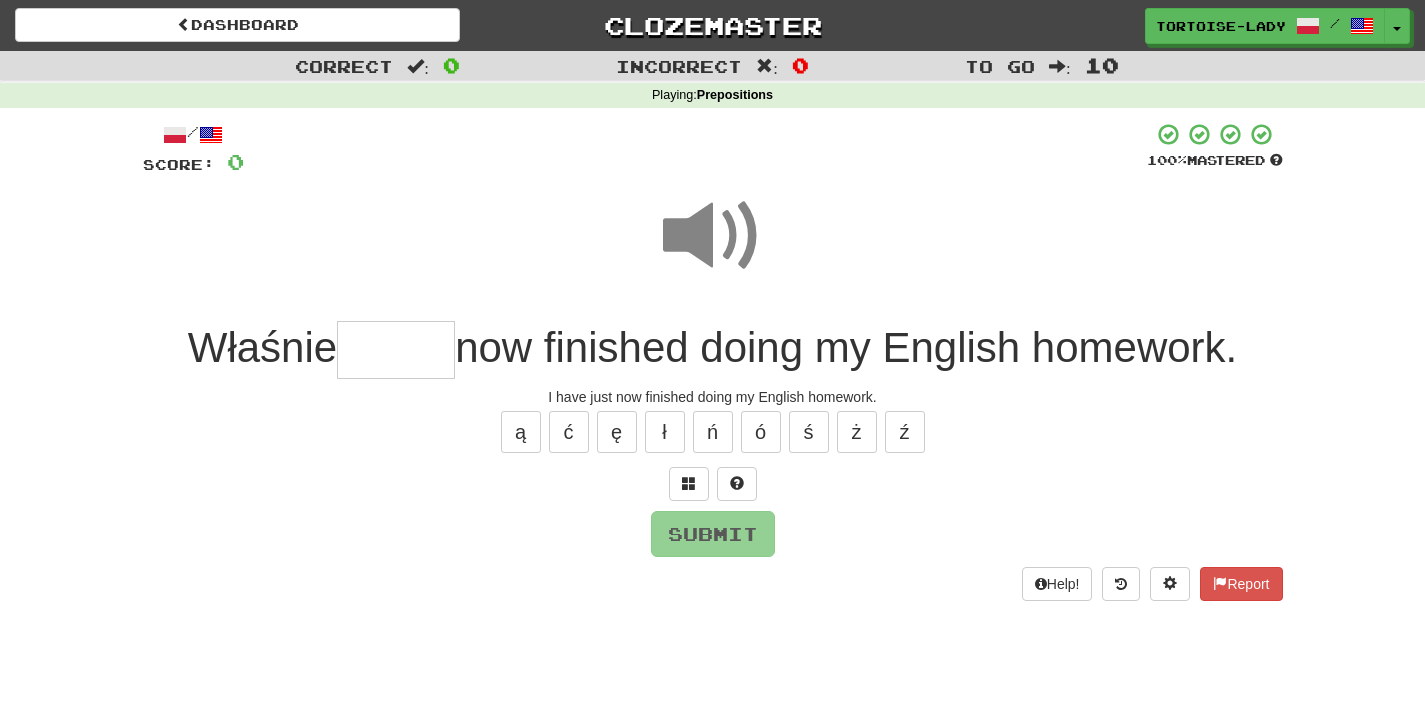 click at bounding box center (396, 350) 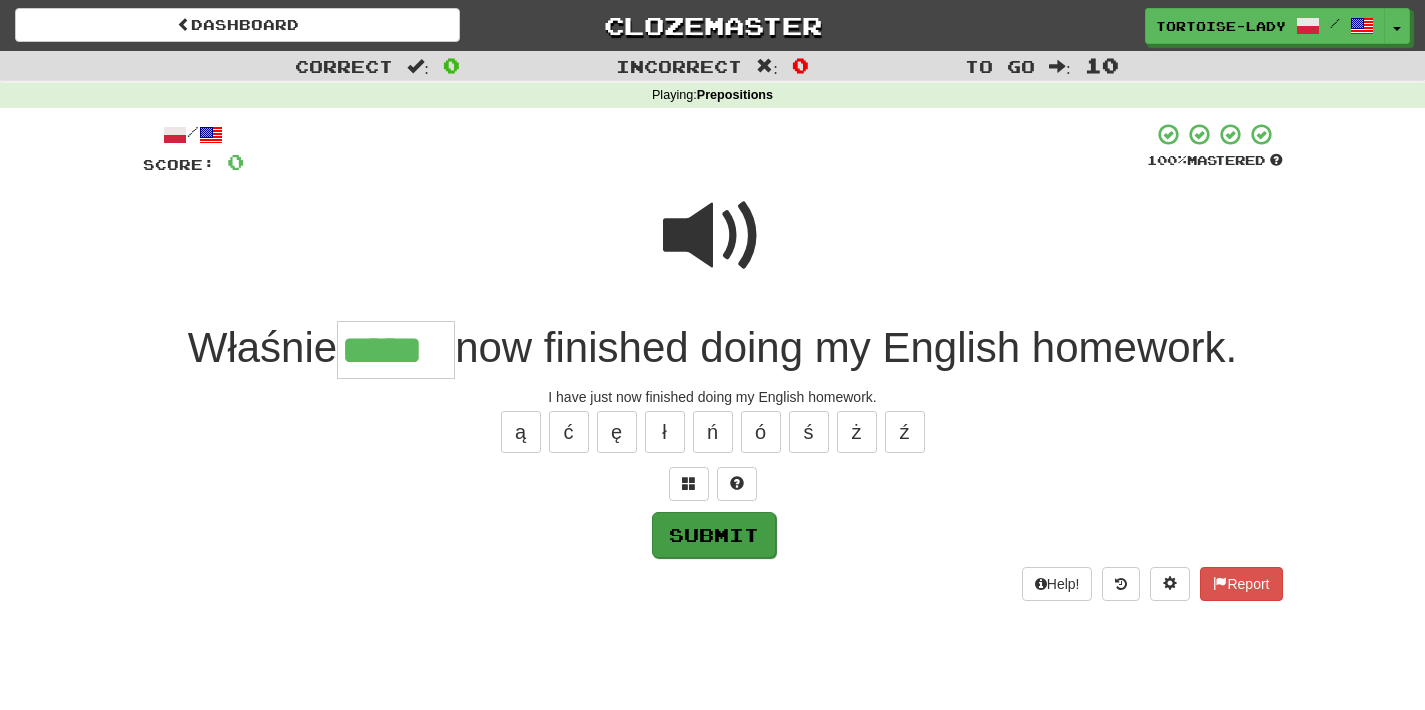 type on "*****" 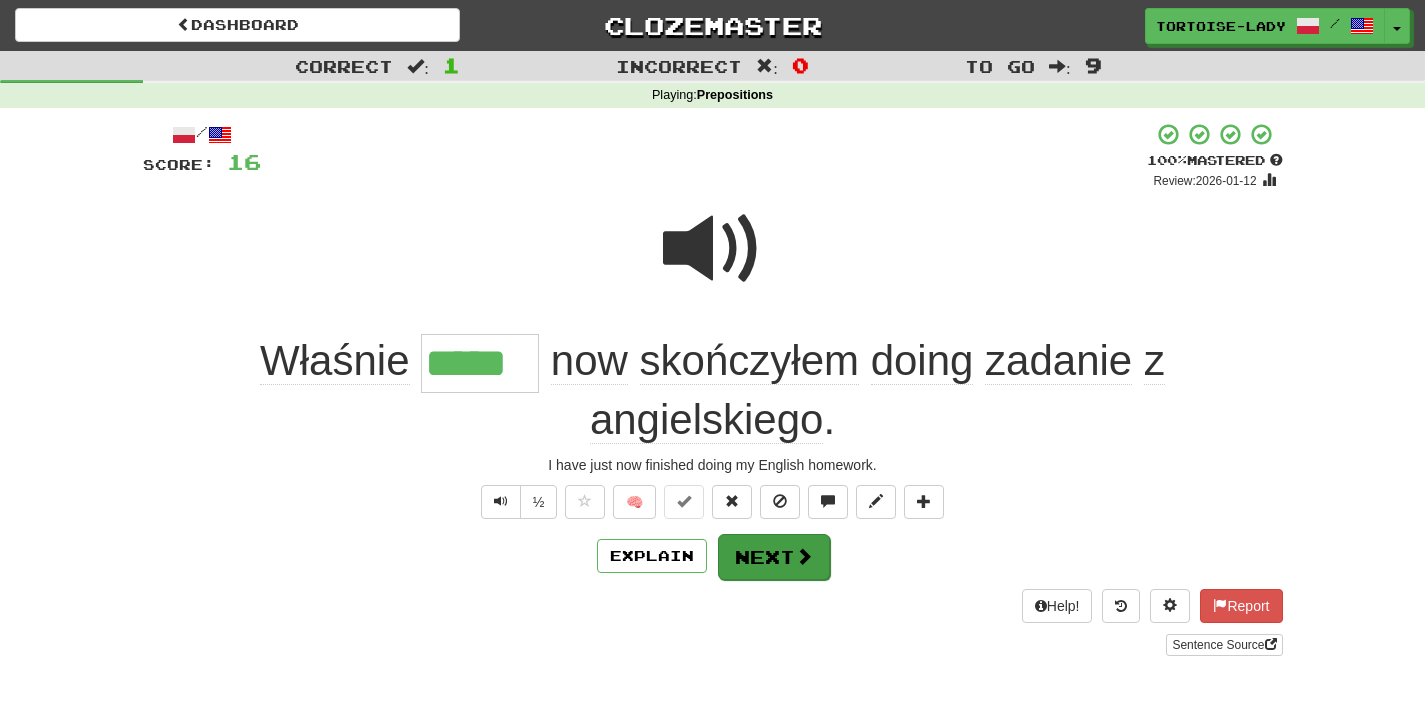 click on "Next" at bounding box center [774, 557] 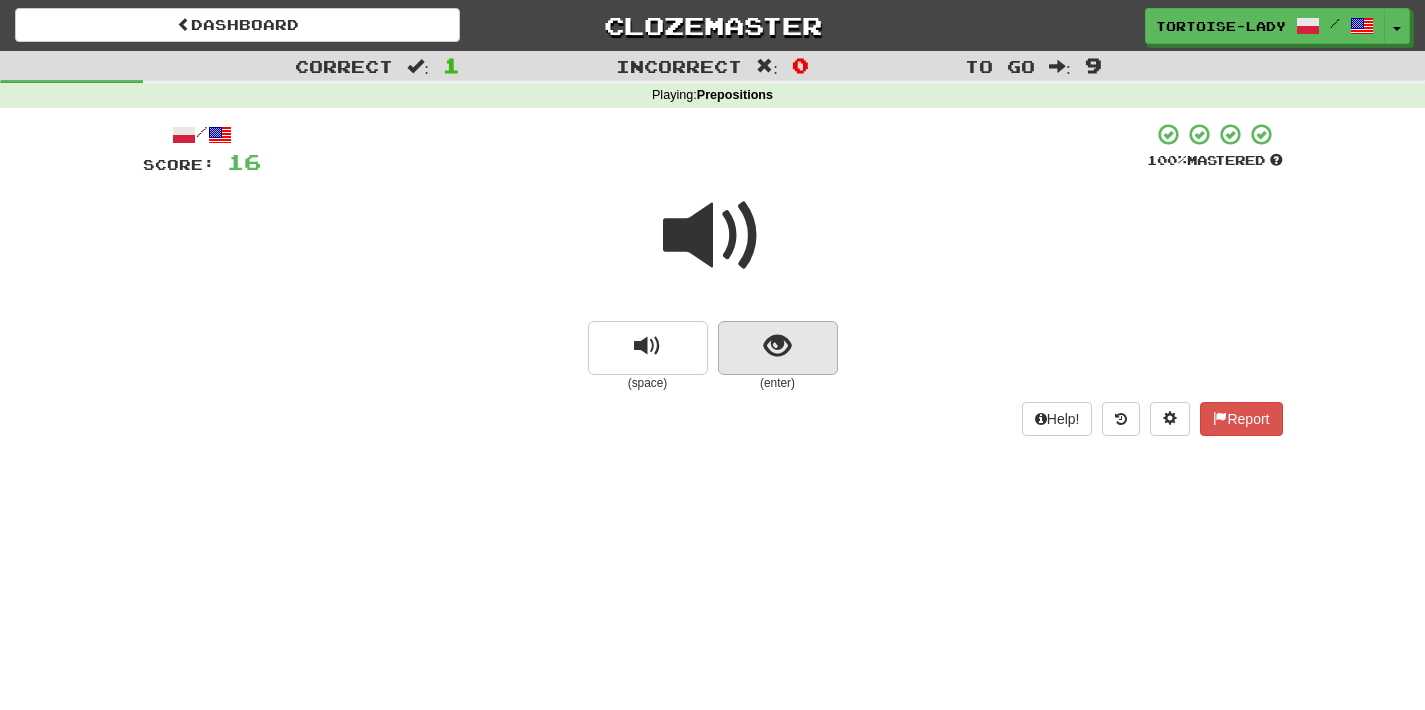 click at bounding box center (778, 348) 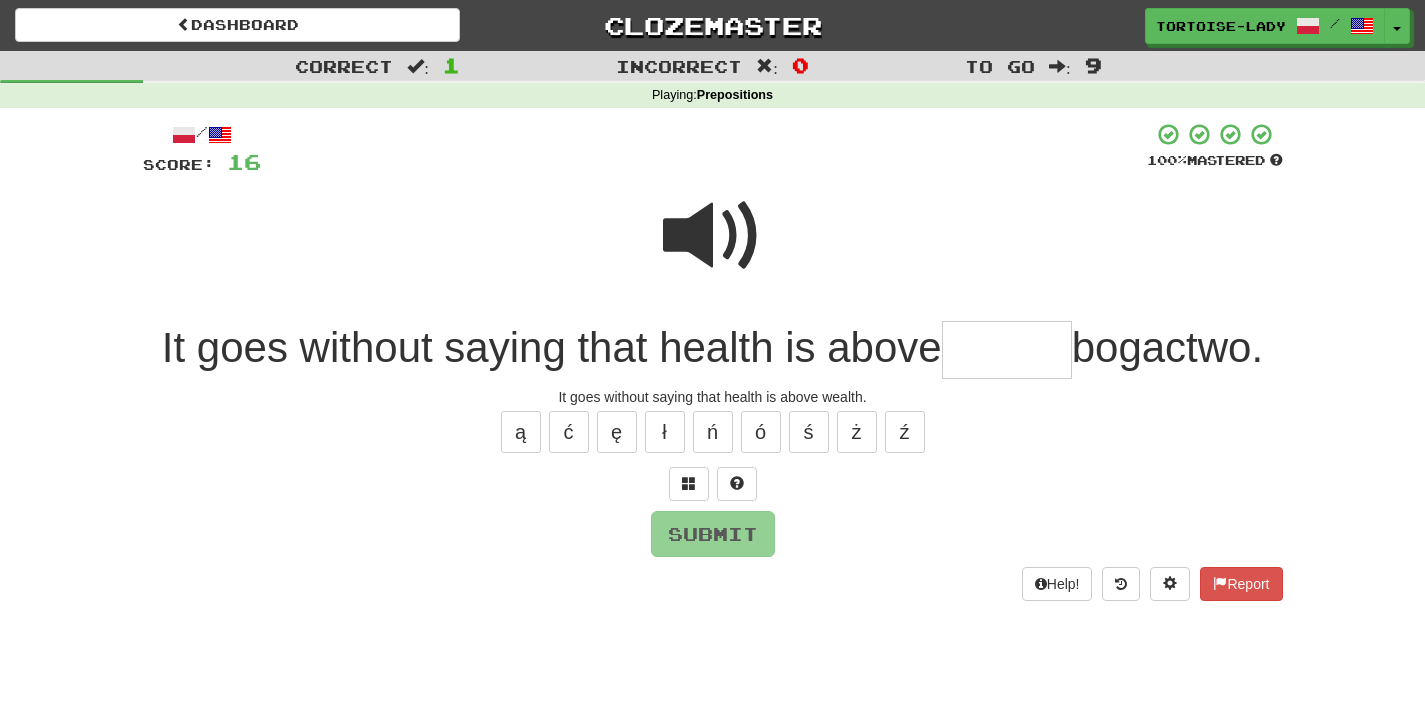 click at bounding box center [713, 236] 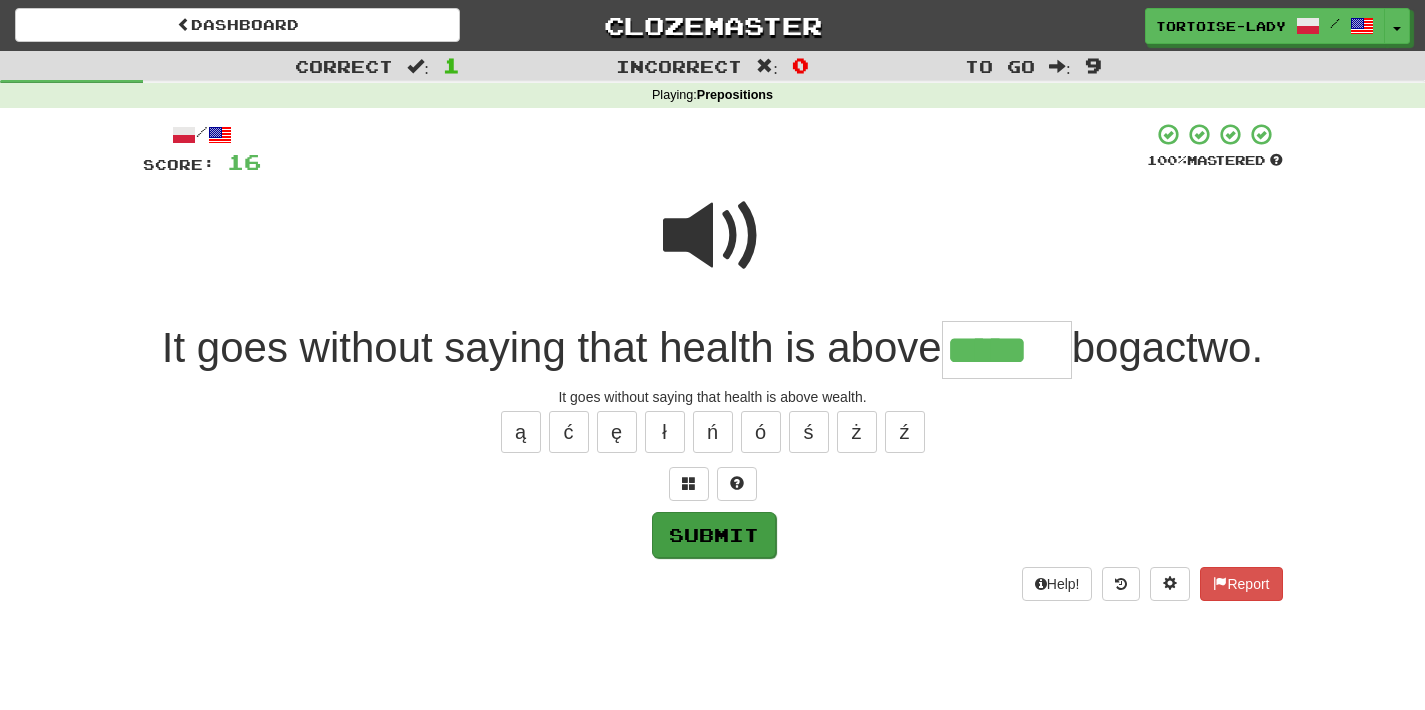 type on "*****" 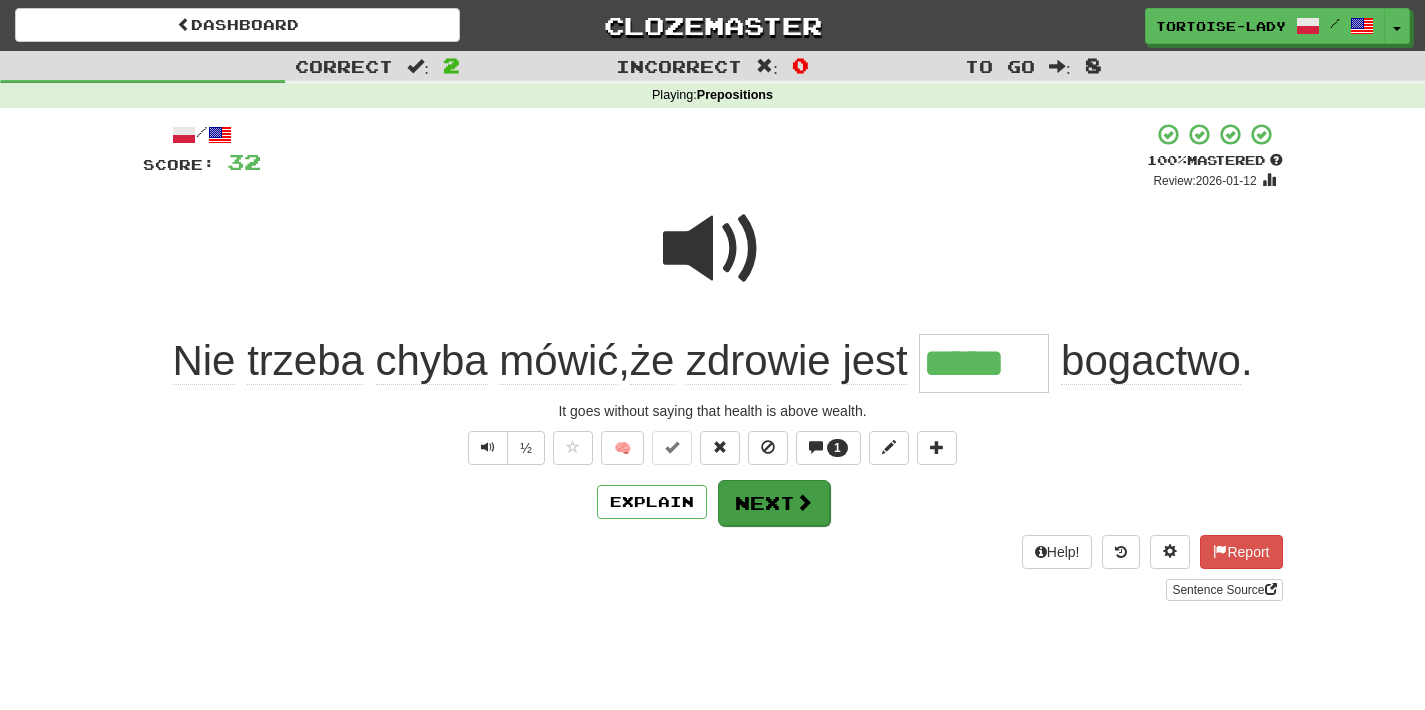 click on "Next" at bounding box center (774, 503) 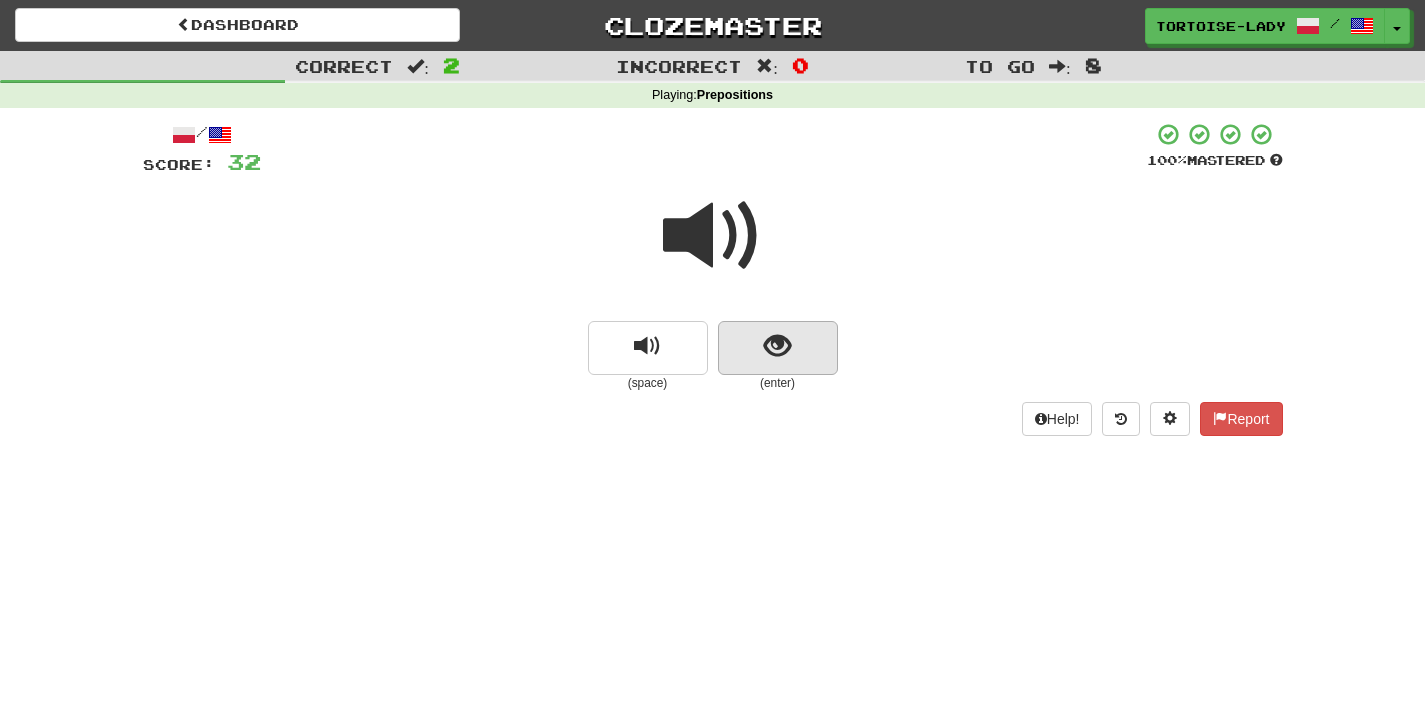 click at bounding box center (777, 346) 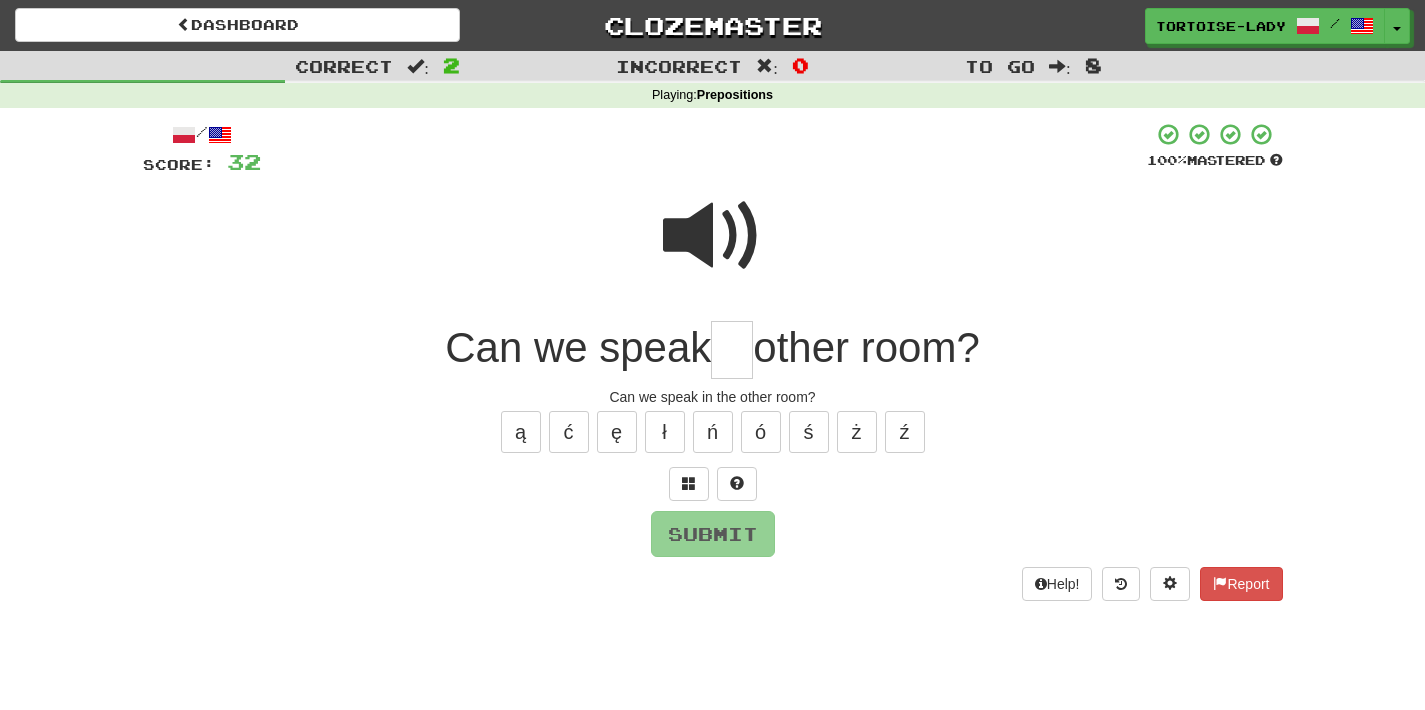 click at bounding box center (732, 350) 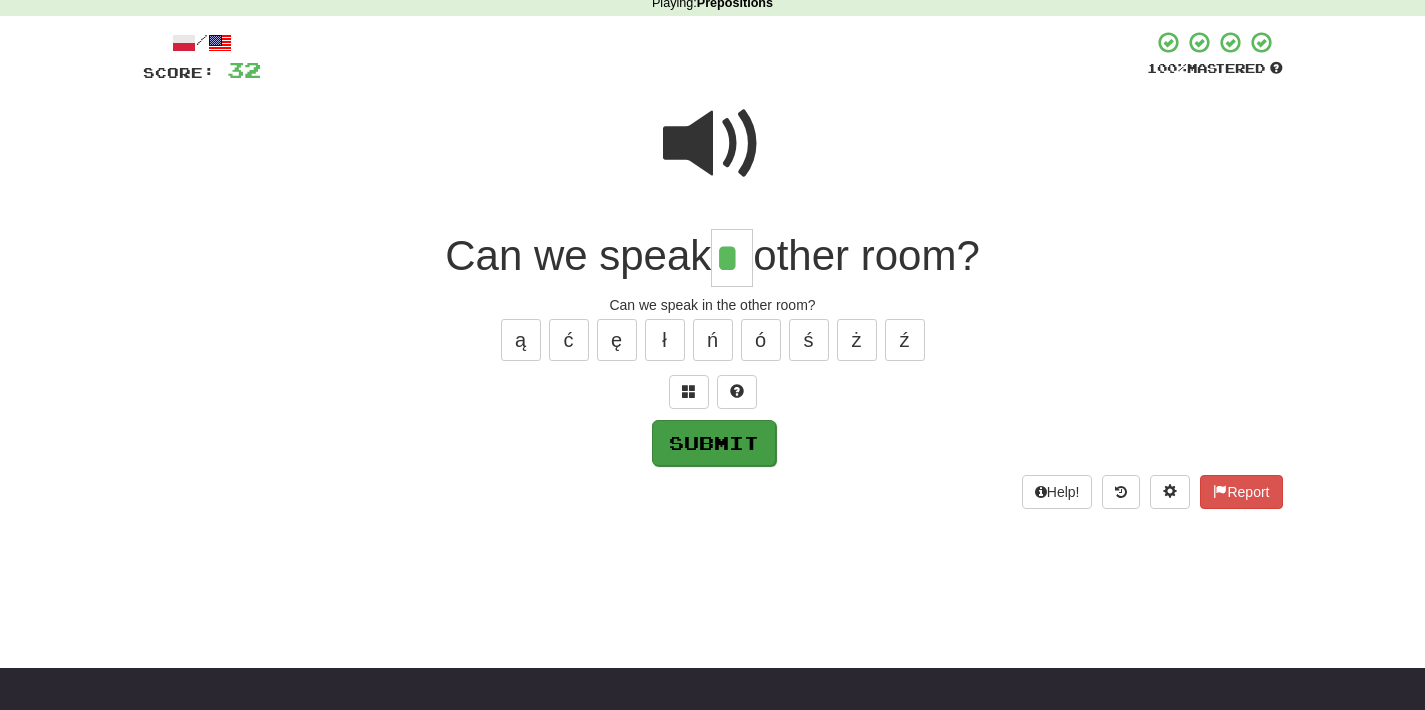 scroll, scrollTop: 94, scrollLeft: 0, axis: vertical 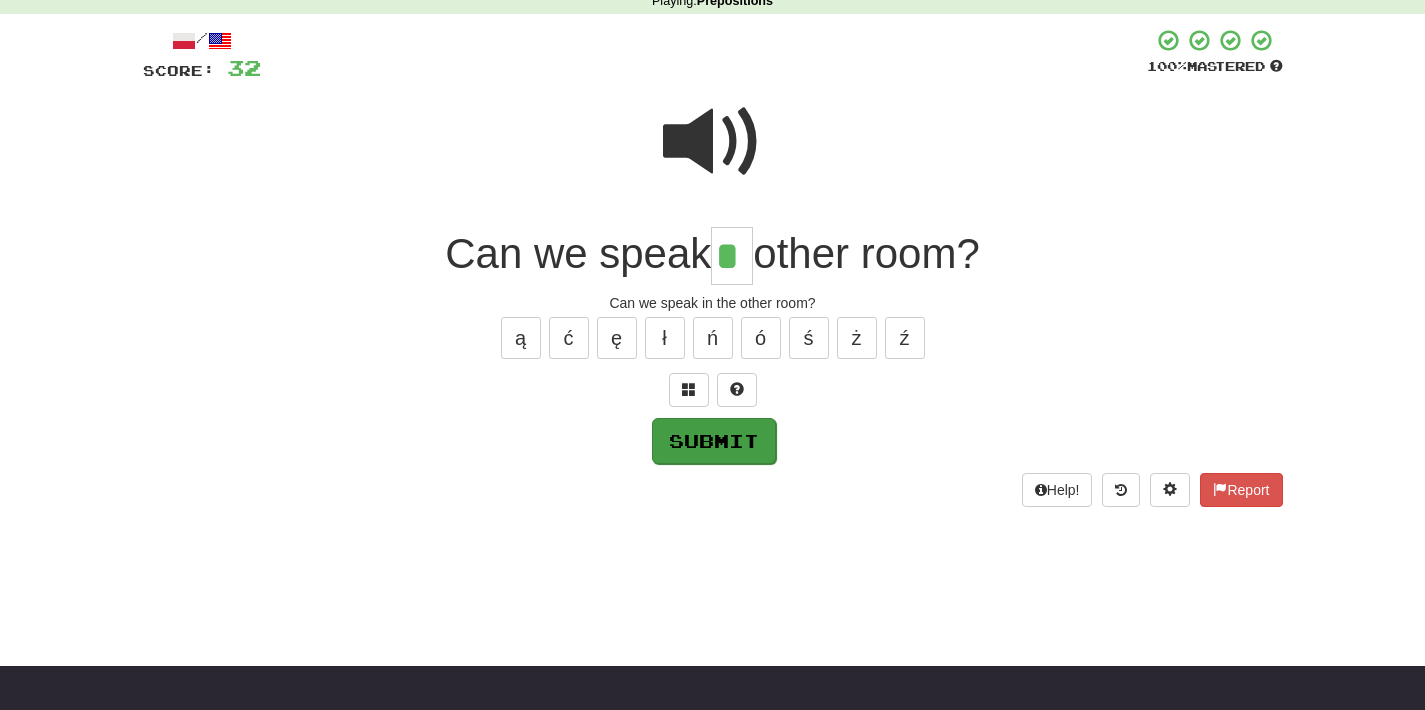 type on "*" 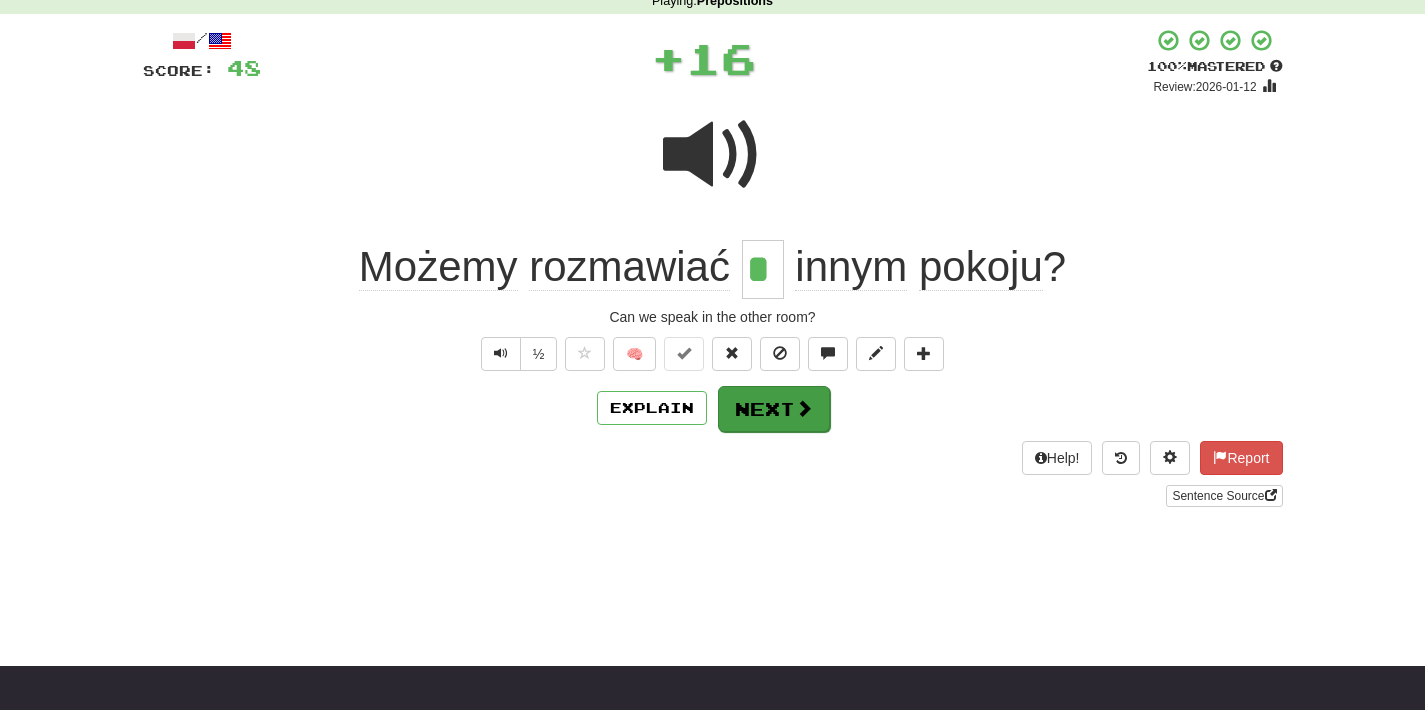 click on "Next" at bounding box center (774, 409) 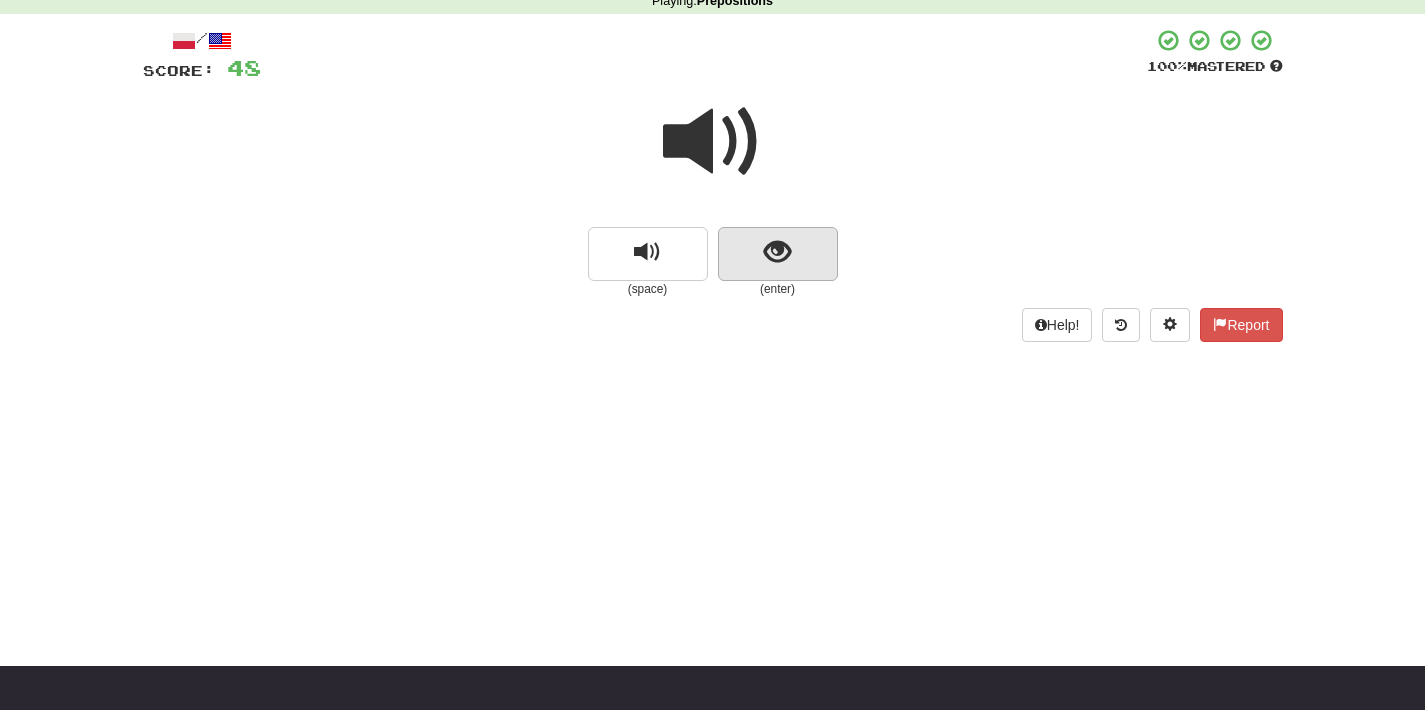 click at bounding box center [777, 252] 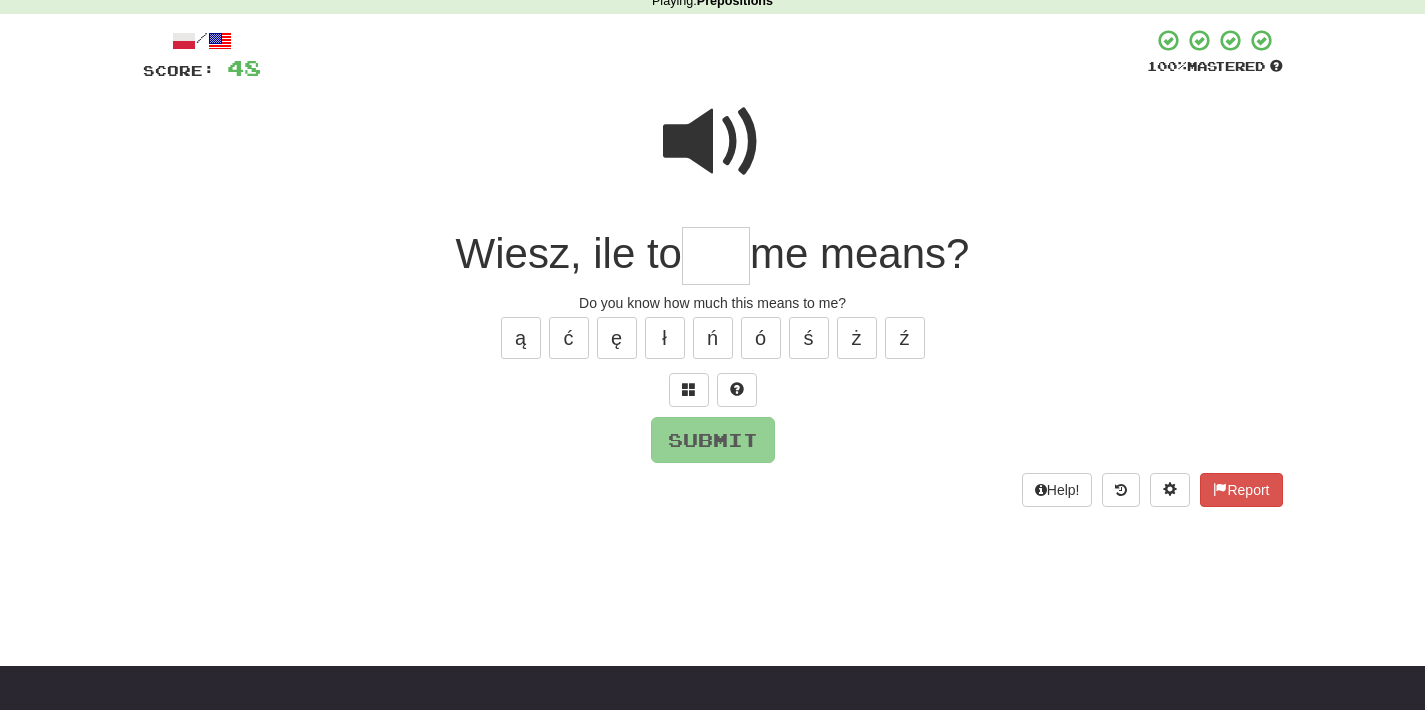 click at bounding box center [713, 142] 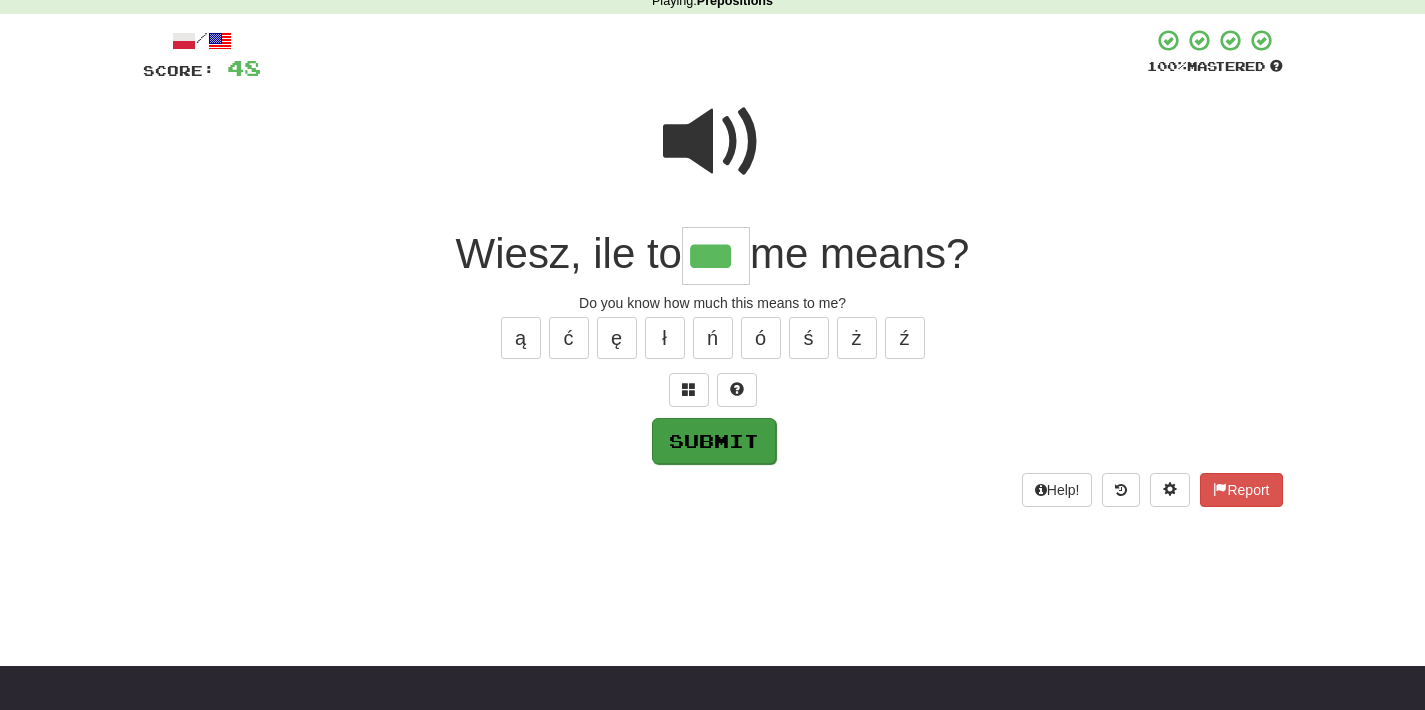 type on "***" 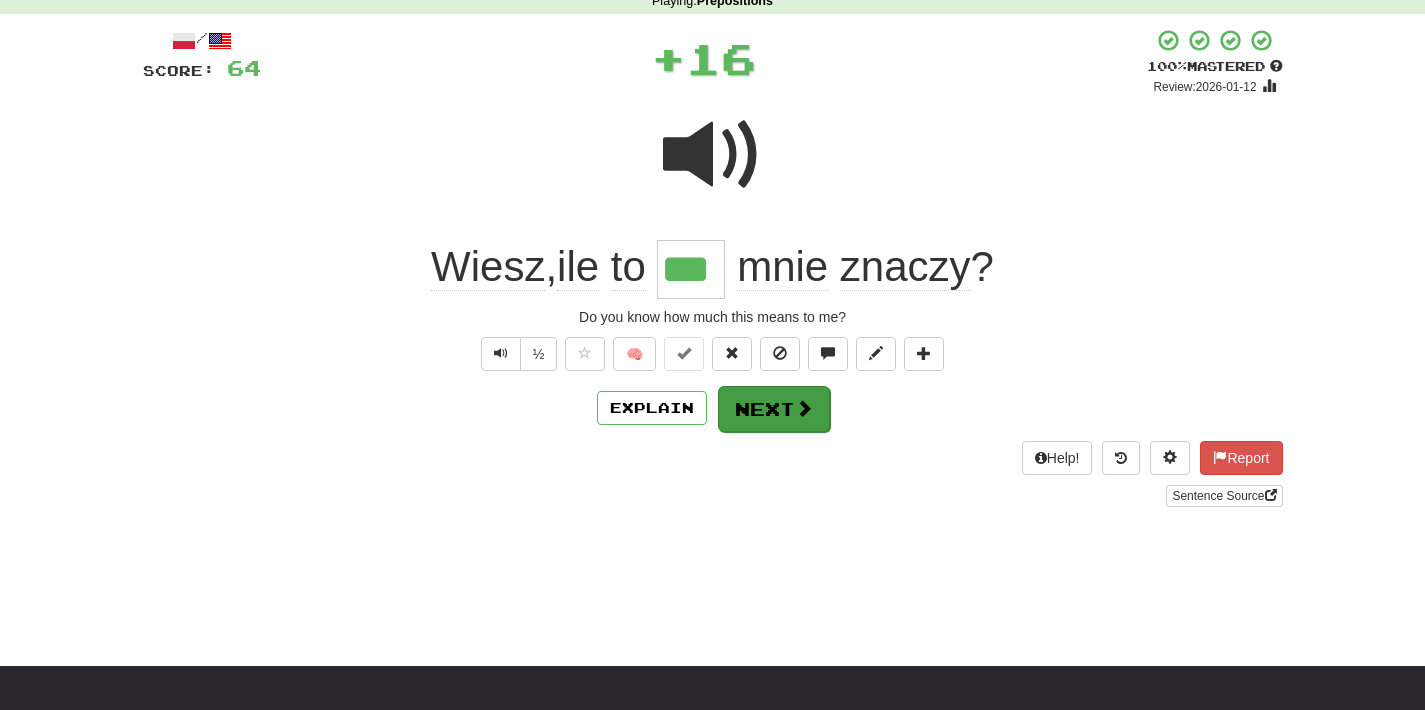 click on "Next" at bounding box center (774, 409) 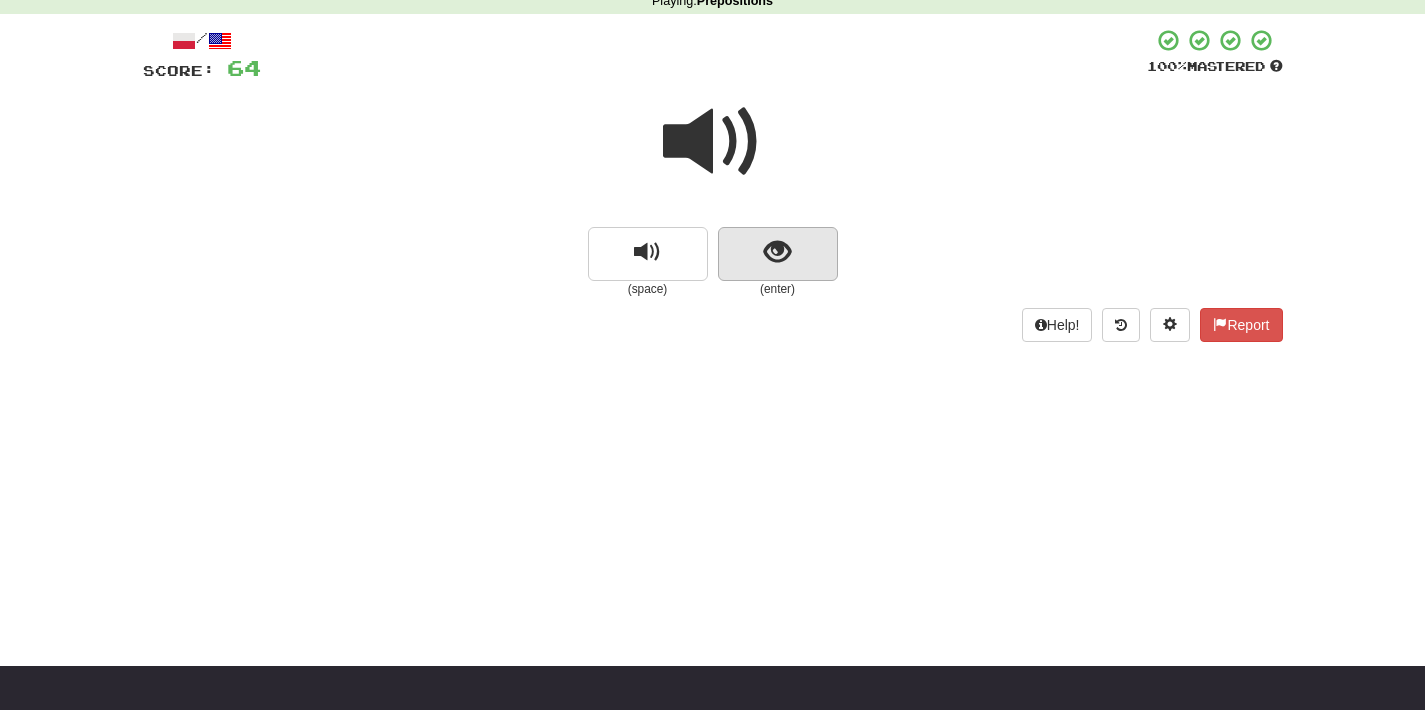 click at bounding box center [778, 254] 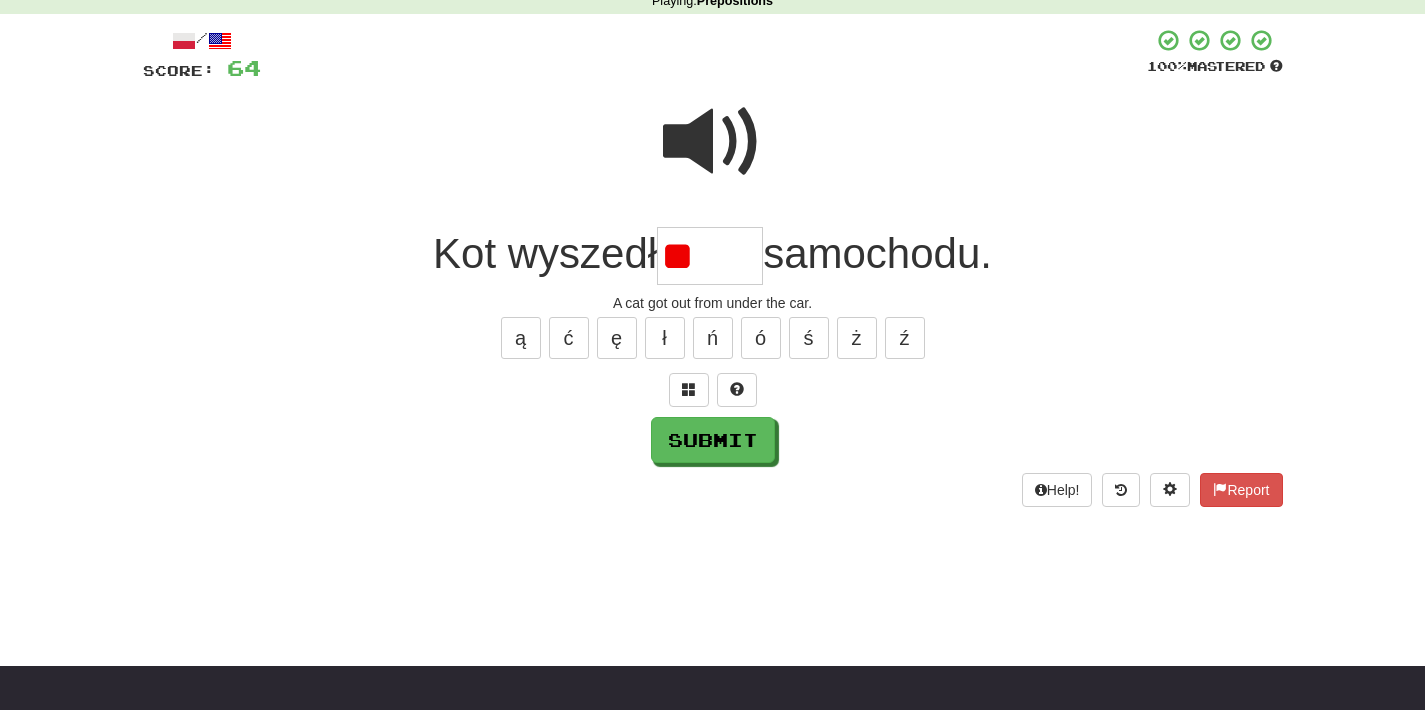 type on "*" 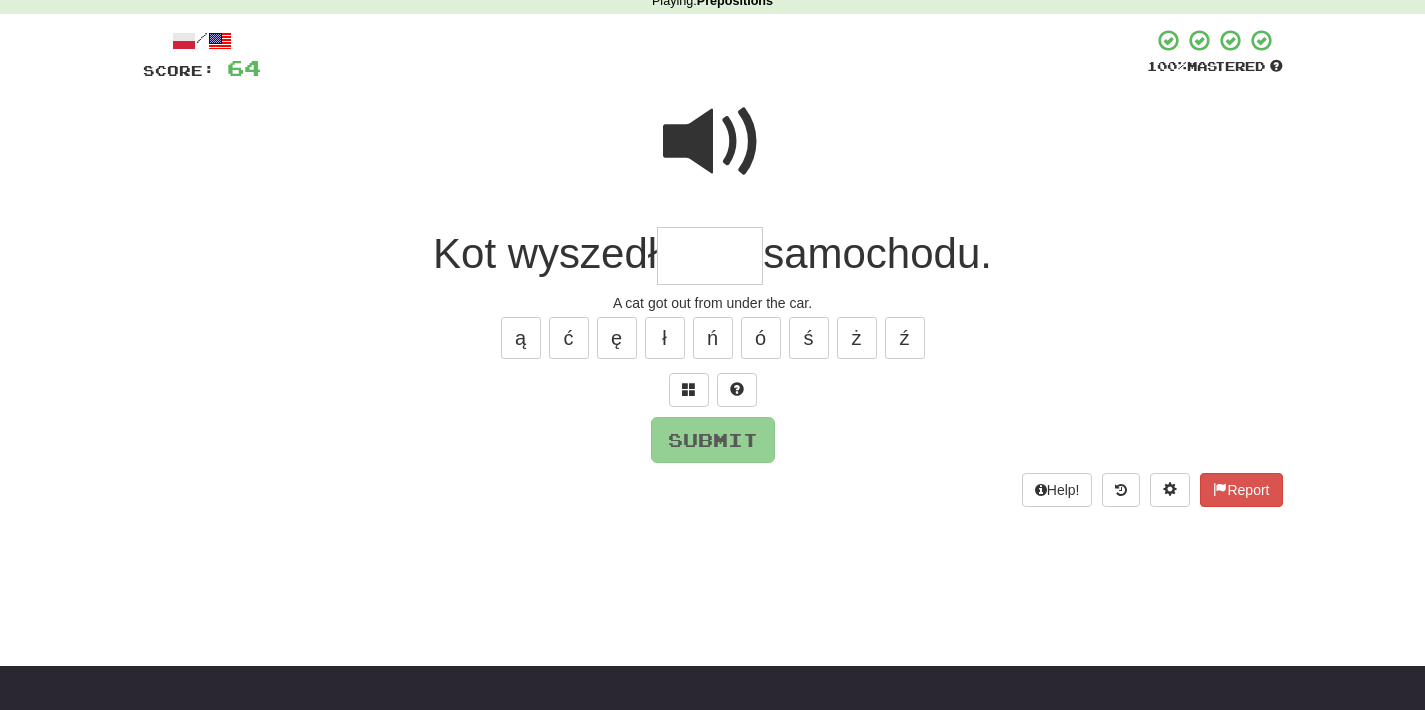 click at bounding box center [713, 142] 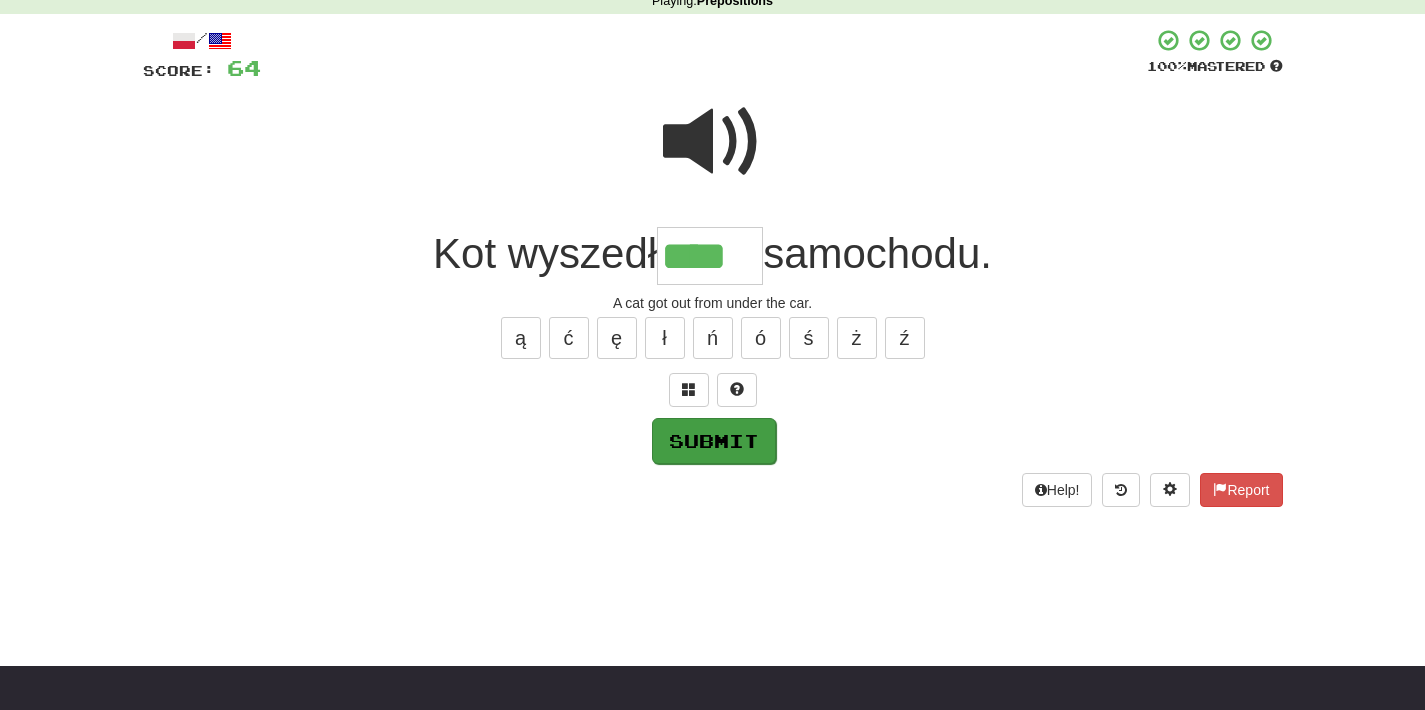 type on "****" 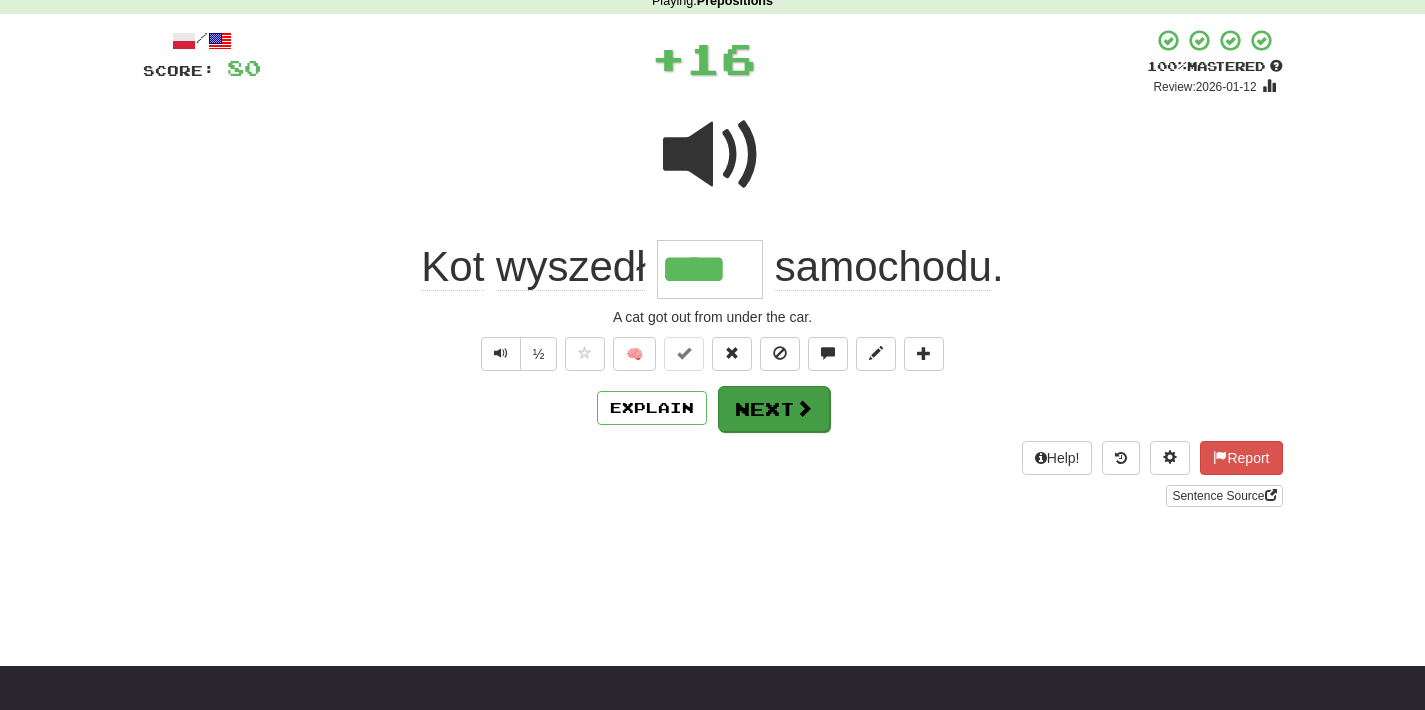 click on "Next" at bounding box center (774, 409) 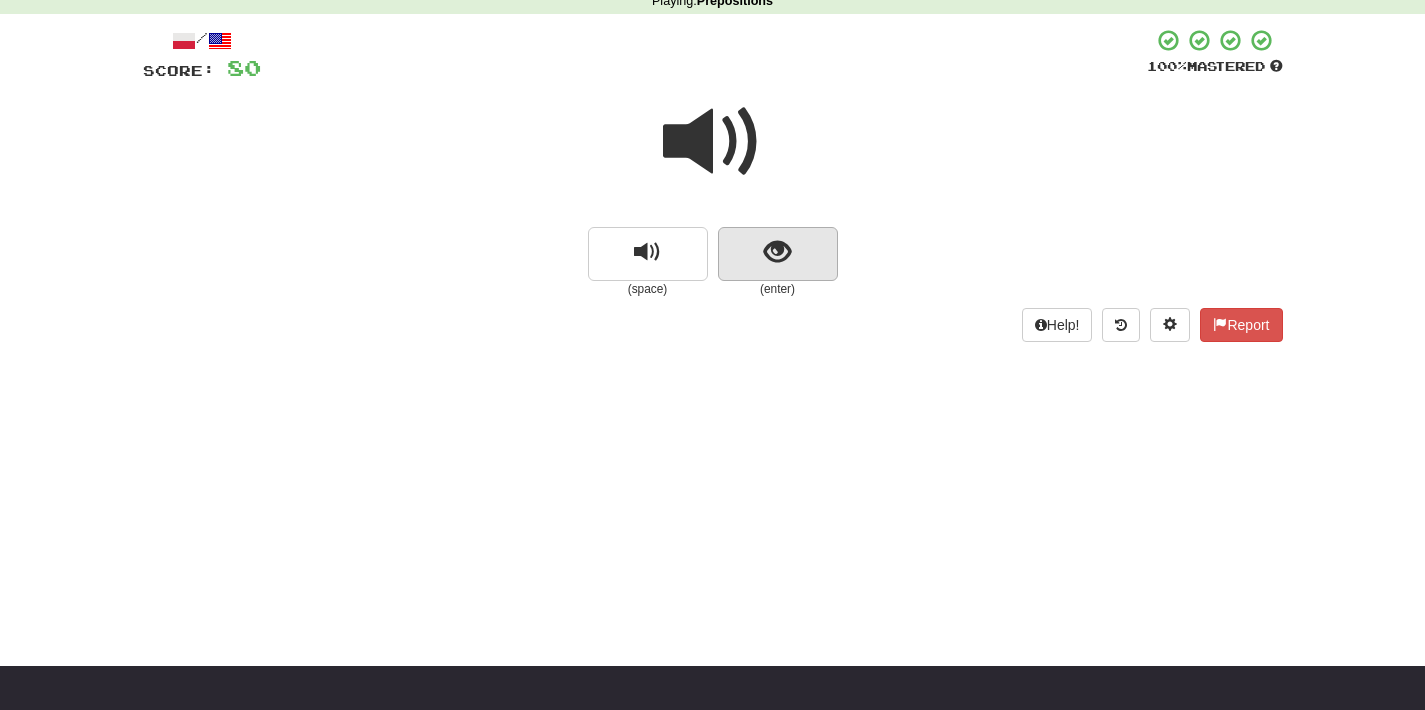 click at bounding box center [778, 254] 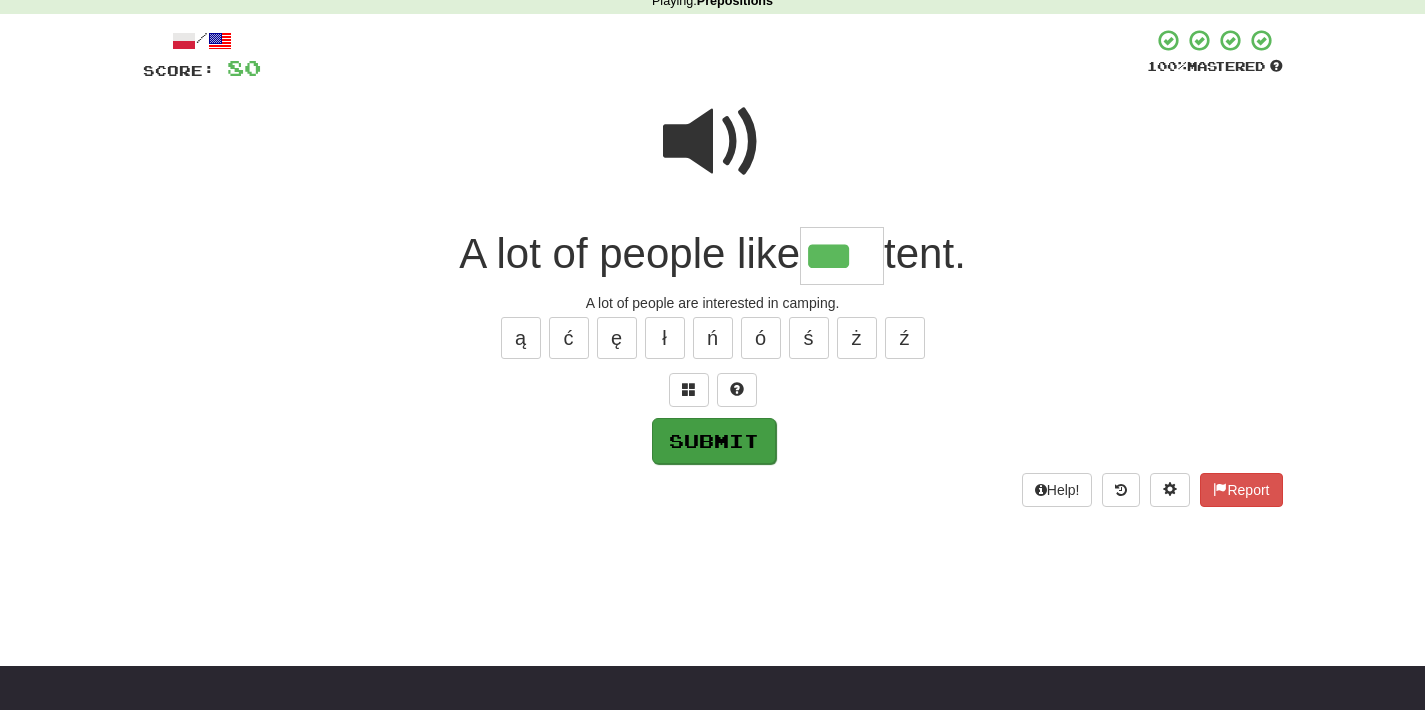 type on "***" 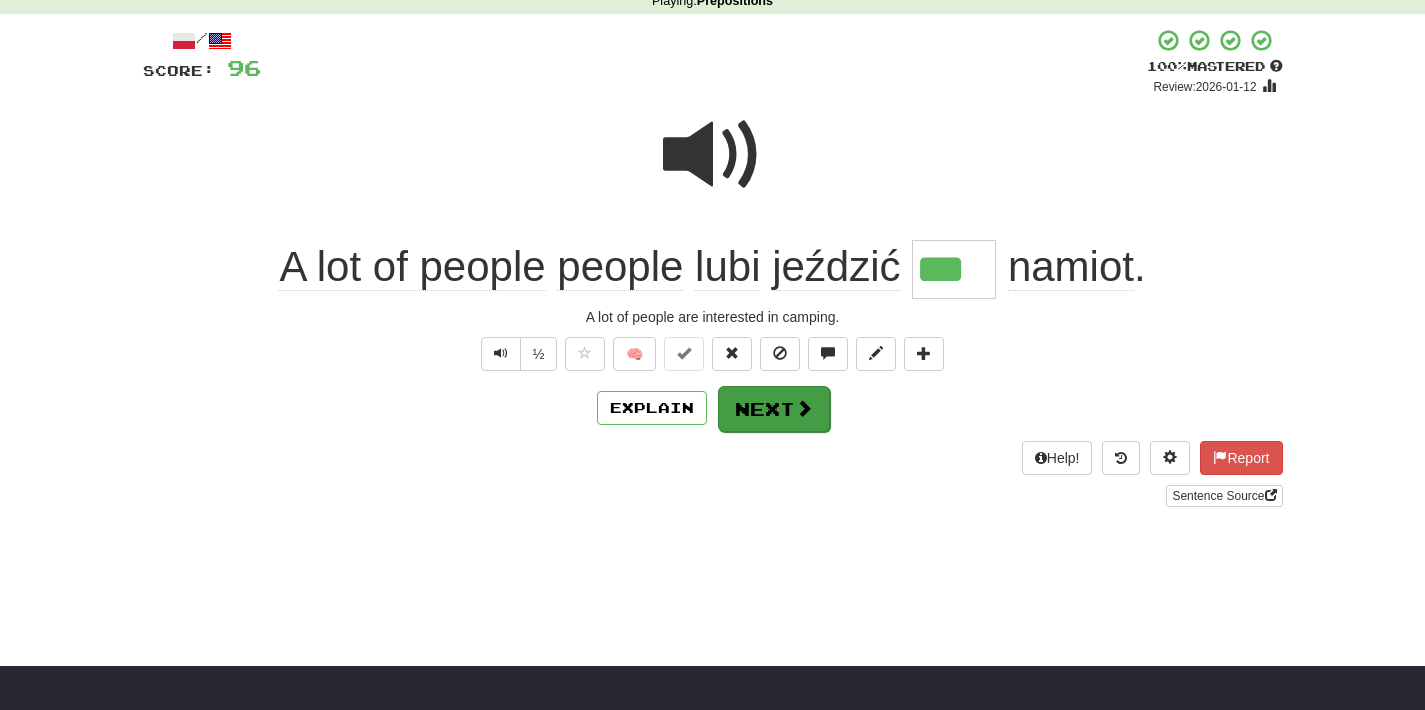 click on "Next" at bounding box center (774, 409) 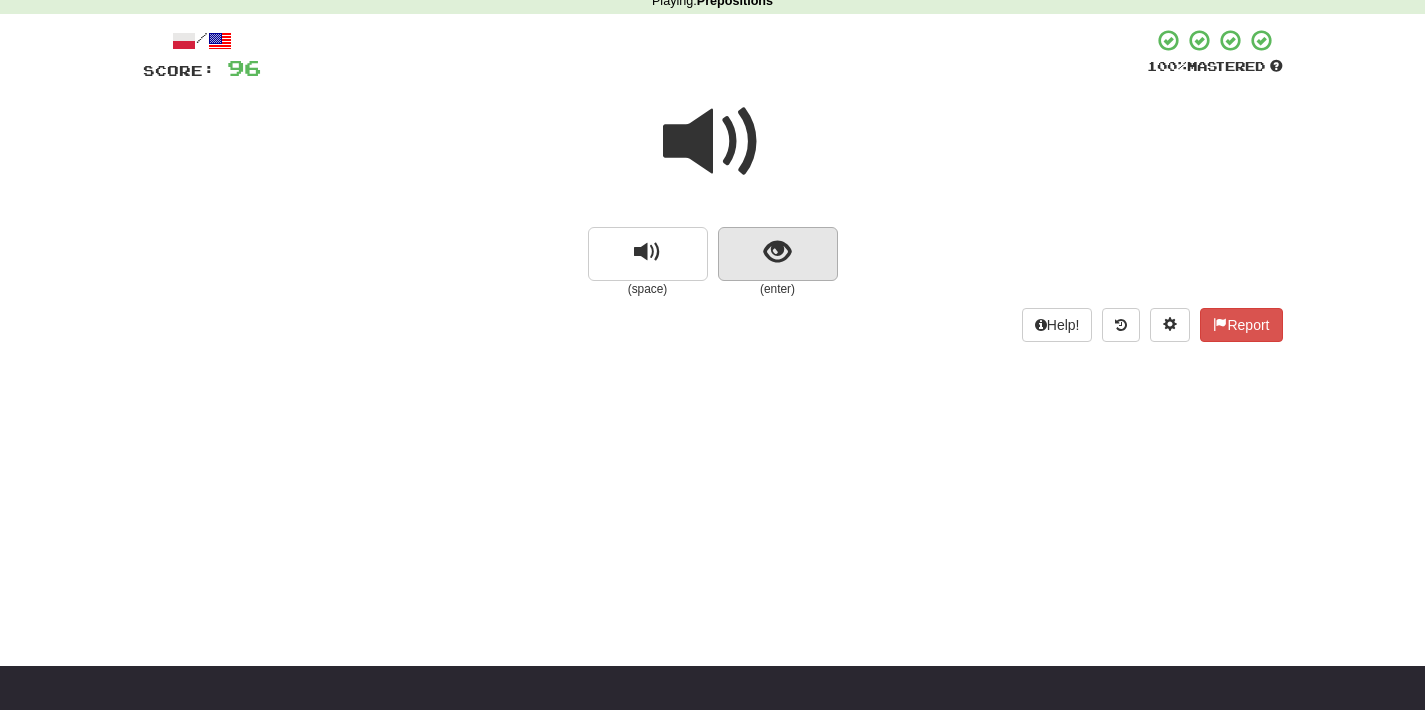 click at bounding box center (777, 252) 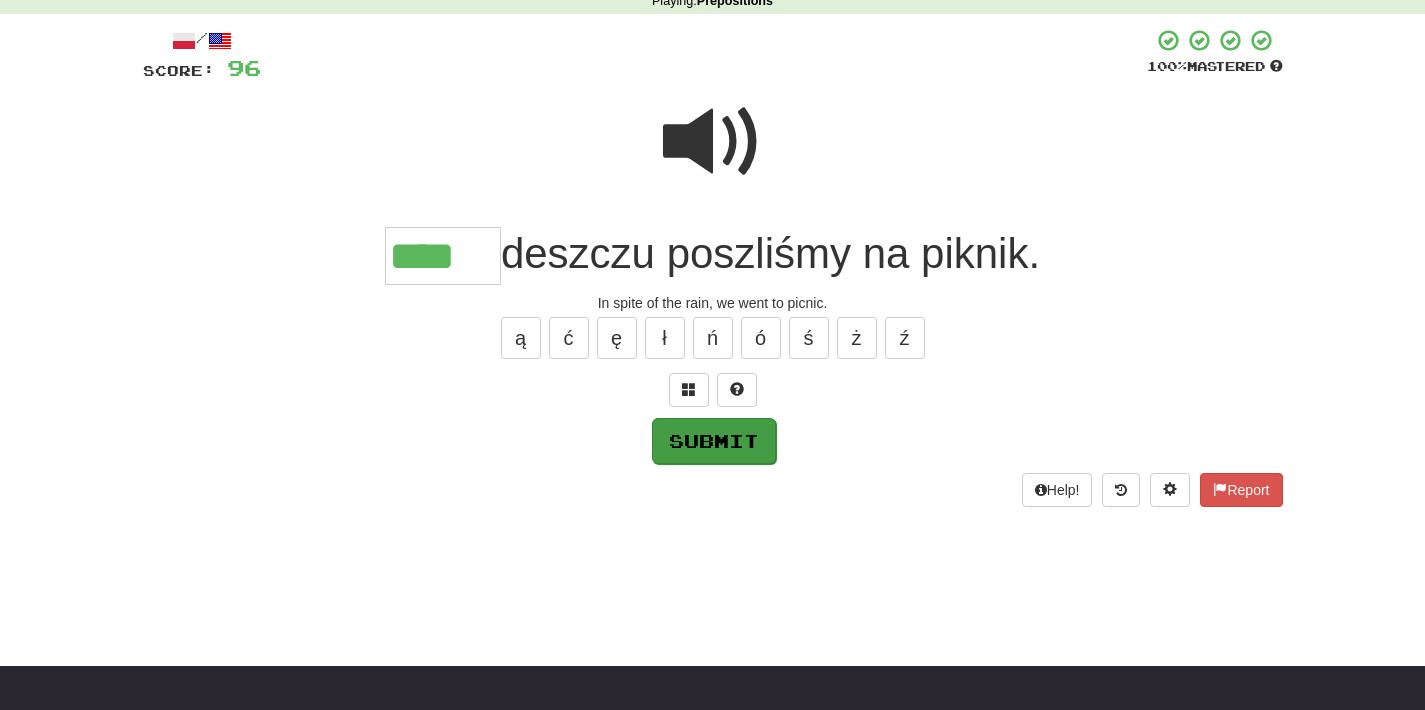 click on "Submit" at bounding box center (714, 441) 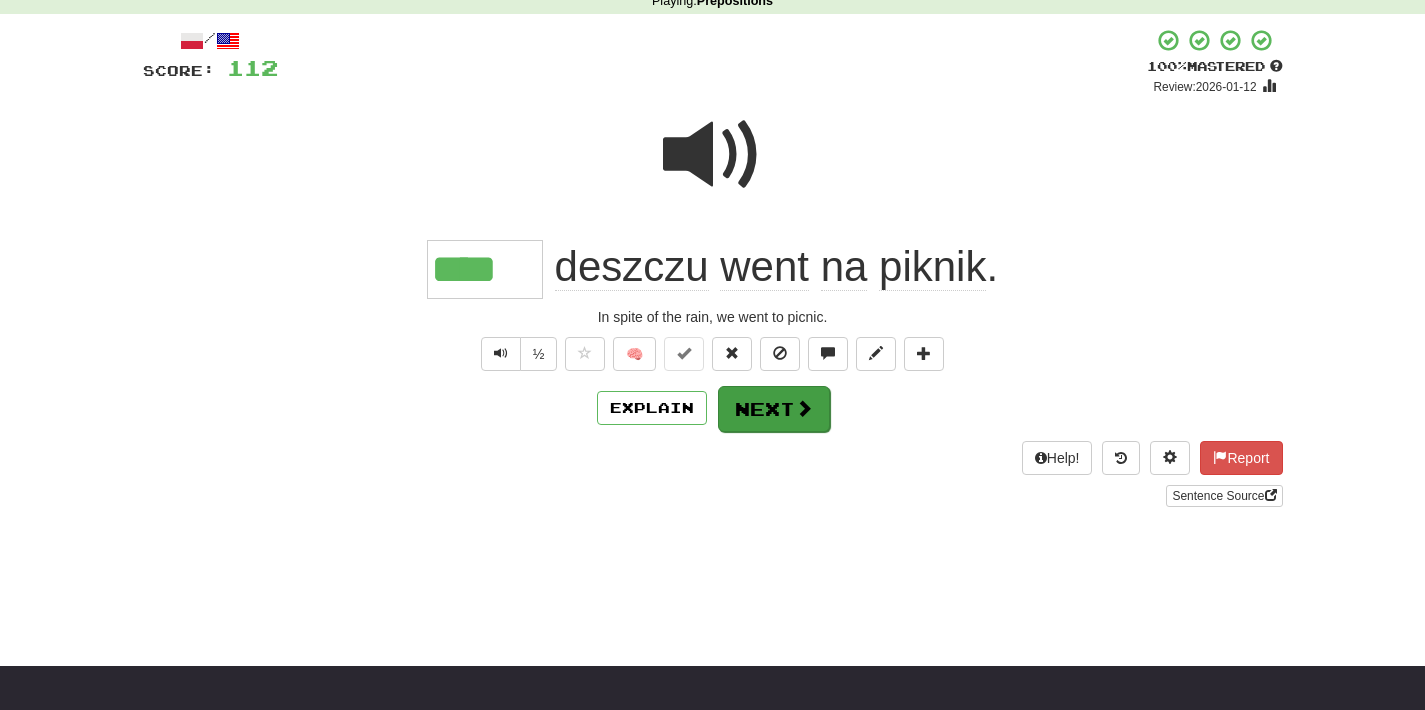 click on "Next" at bounding box center (774, 409) 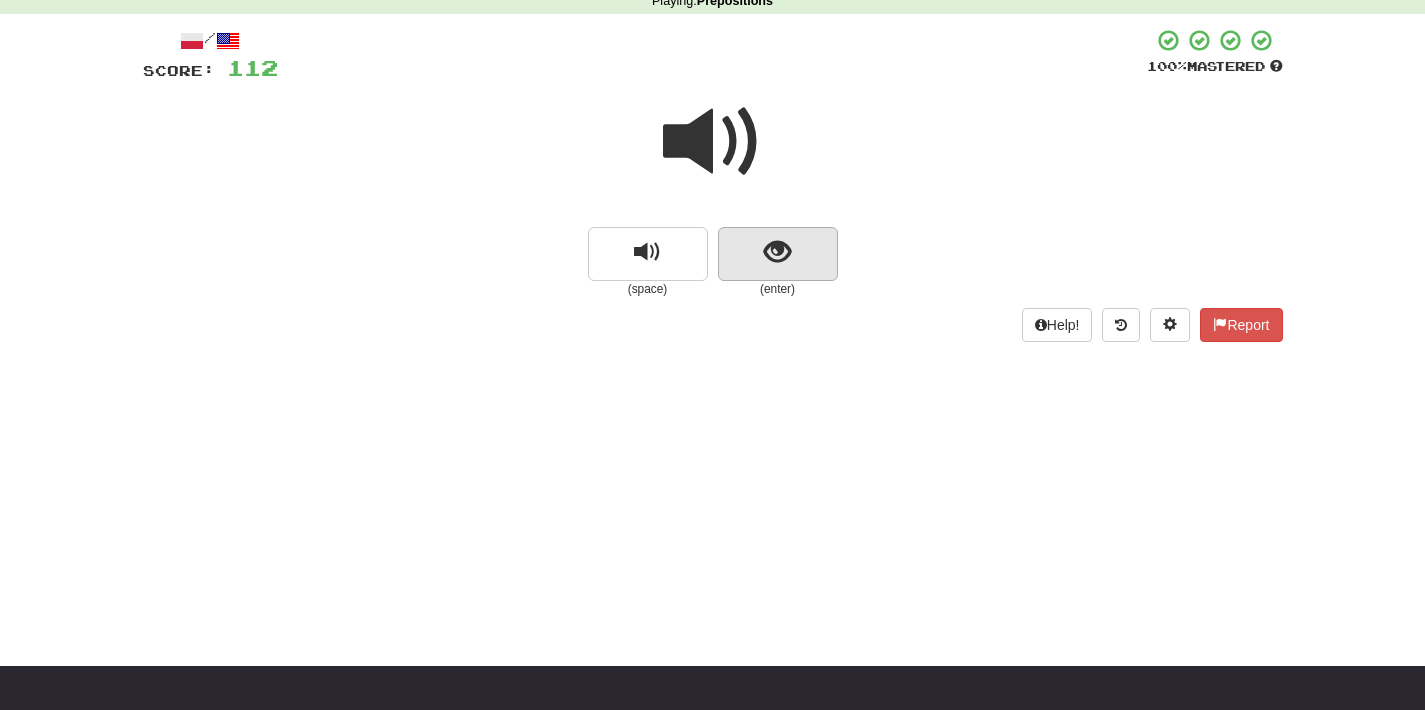 click at bounding box center [778, 254] 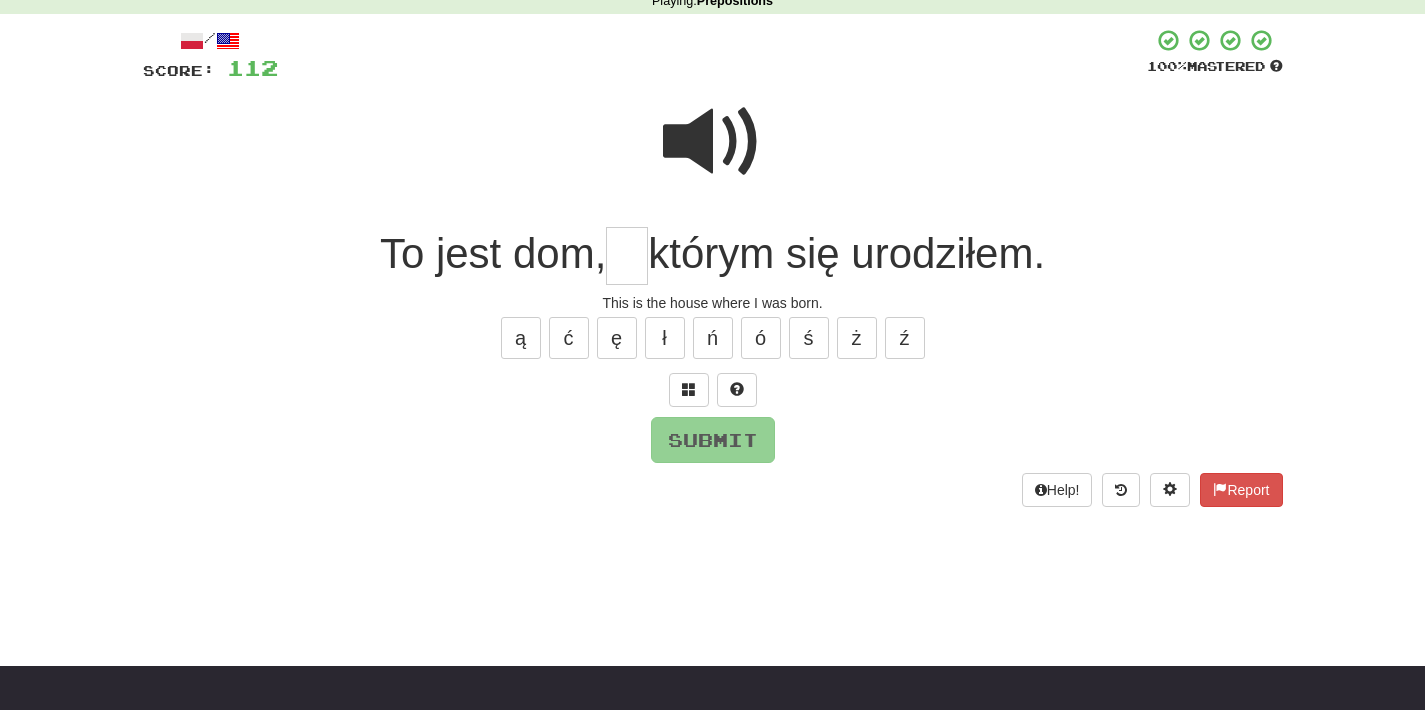type on "*" 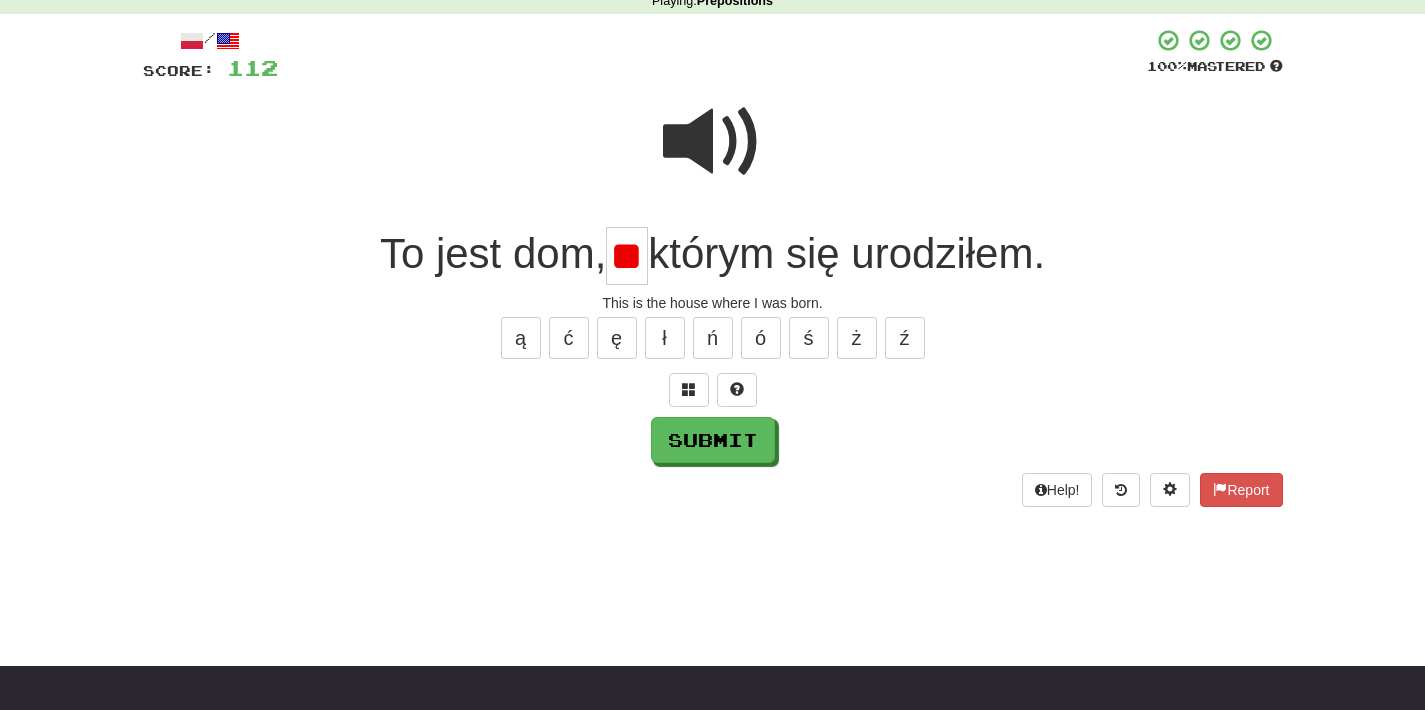 type on "*" 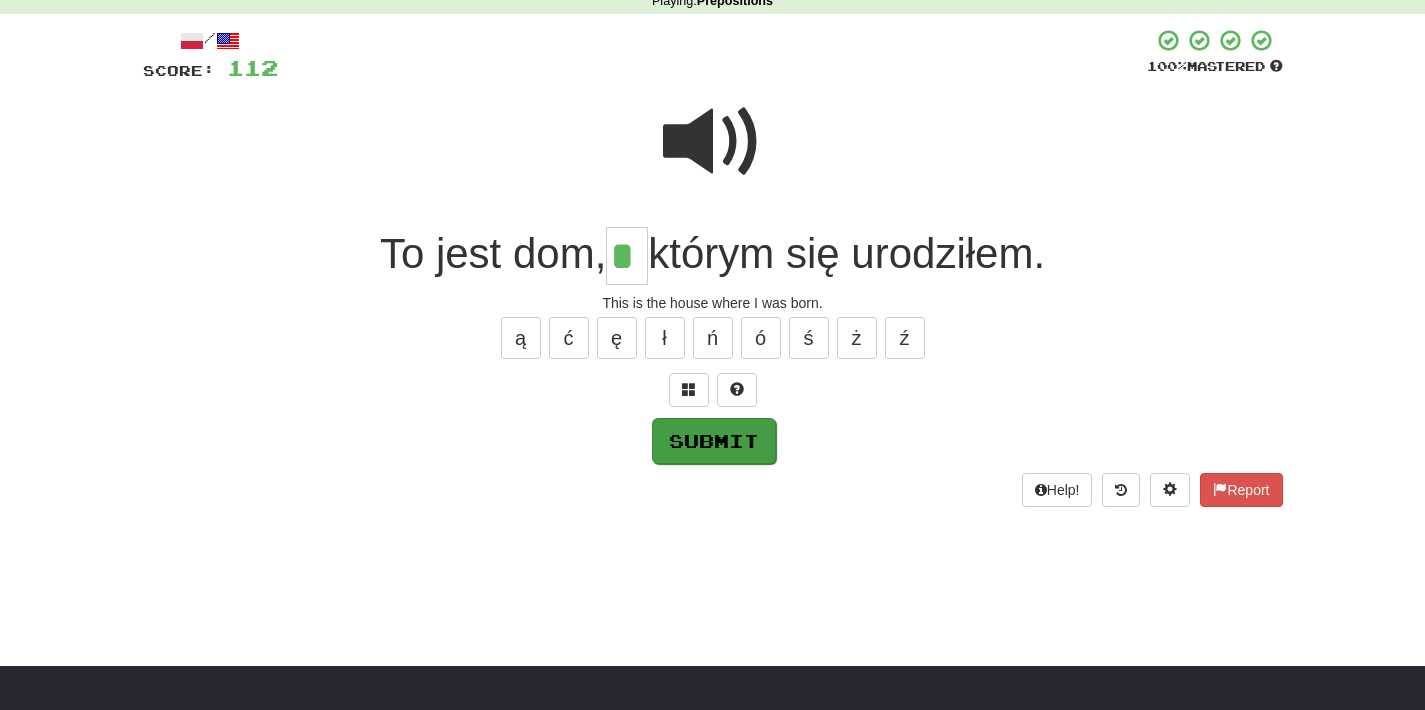 type on "*" 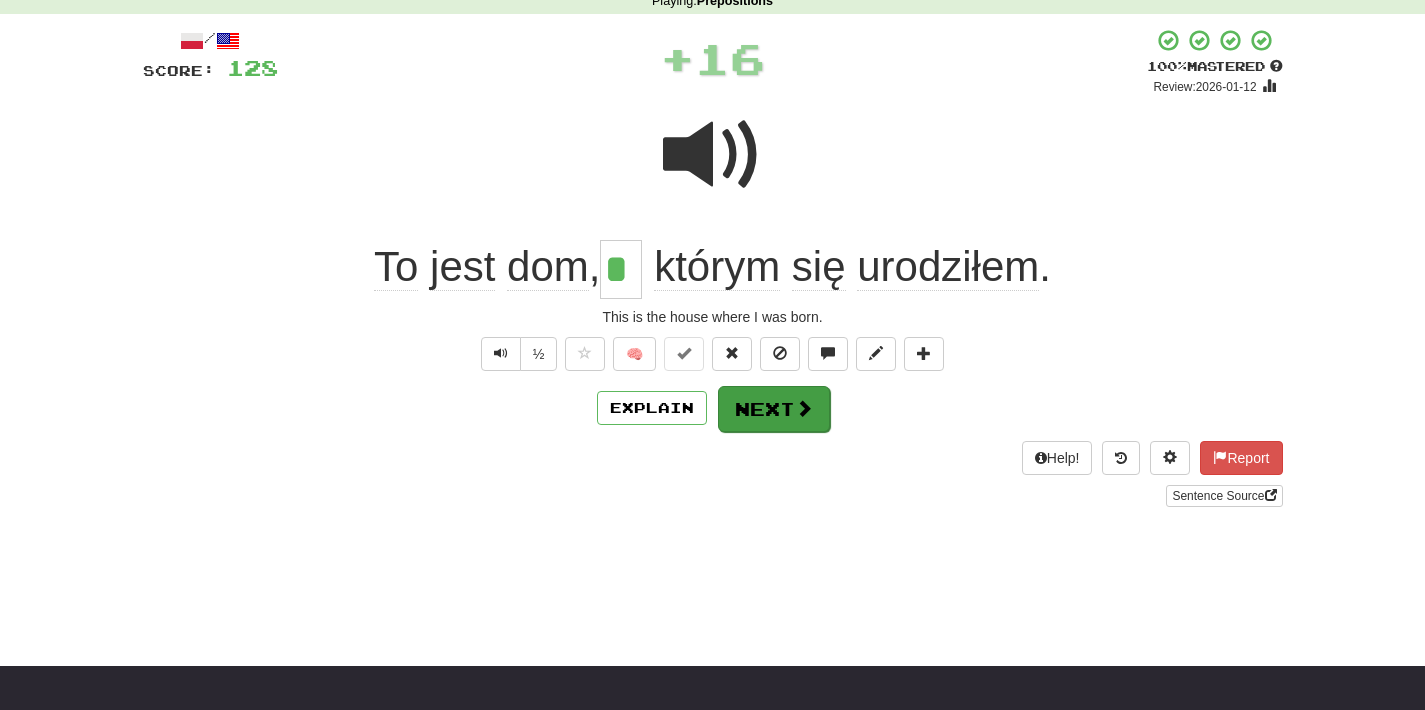 click on "Next" at bounding box center [774, 409] 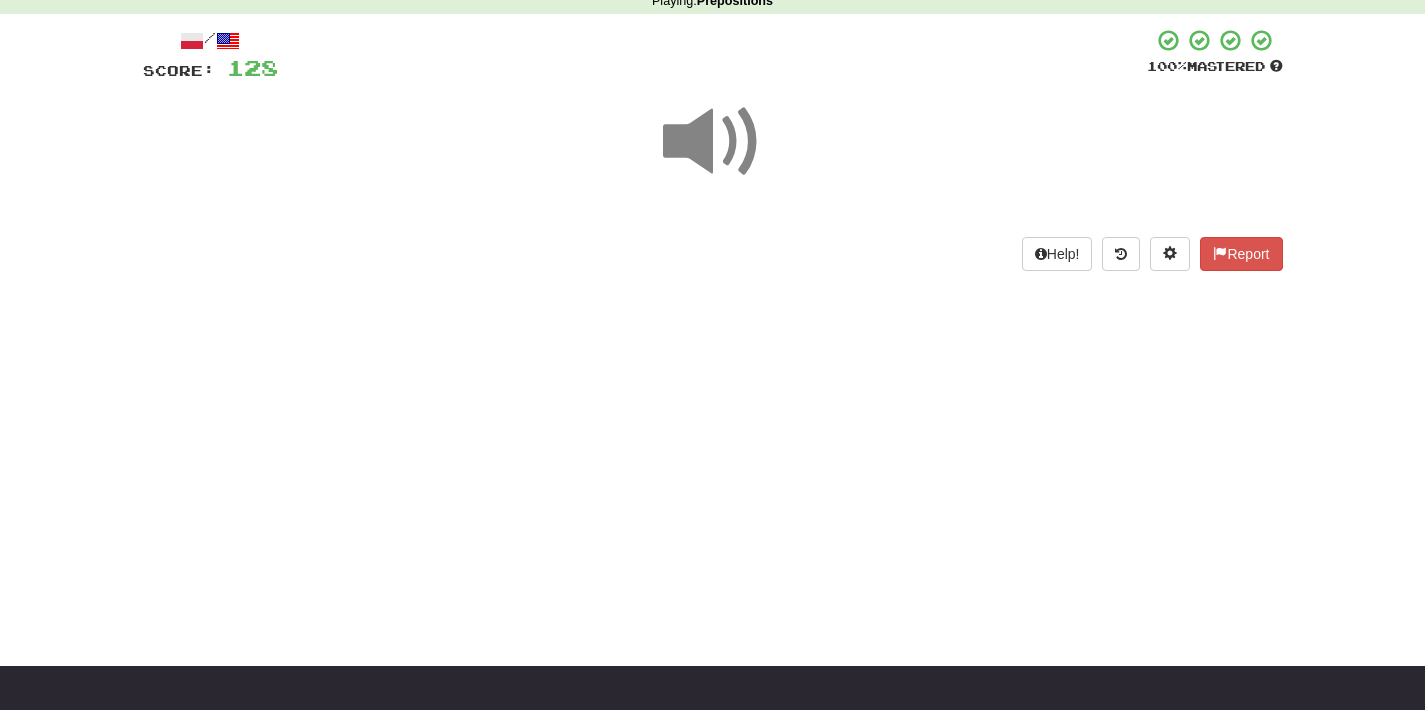click on "Dashboard
Clozemaster
[USERNAME]
/
Toggle Dropdown
Dashboard
Leaderboard
Activity Feed
Notifications
Profile
Discussions
Polski
/
English
Streak:
98
Review:
[NUMBER]
Daily Goal:  0 /50
Languages
Account
Logout
[USERNAME]
/
Toggle Dropdown
Dashboard
Leaderboard
Activity Feed
Notifications
Profile
Discussions
Polski
/
English
Streak:
98
Review:
[NUMBER]
Daily Goal:  0 /50
Languages
Account
Logout
clozemaster
Correct   :   8 Incorrect   :   0 To go   :   2 Playing :  Prepositions  /  Score:   128 100 %  Mastered  Help!  Report" at bounding box center [712, 261] 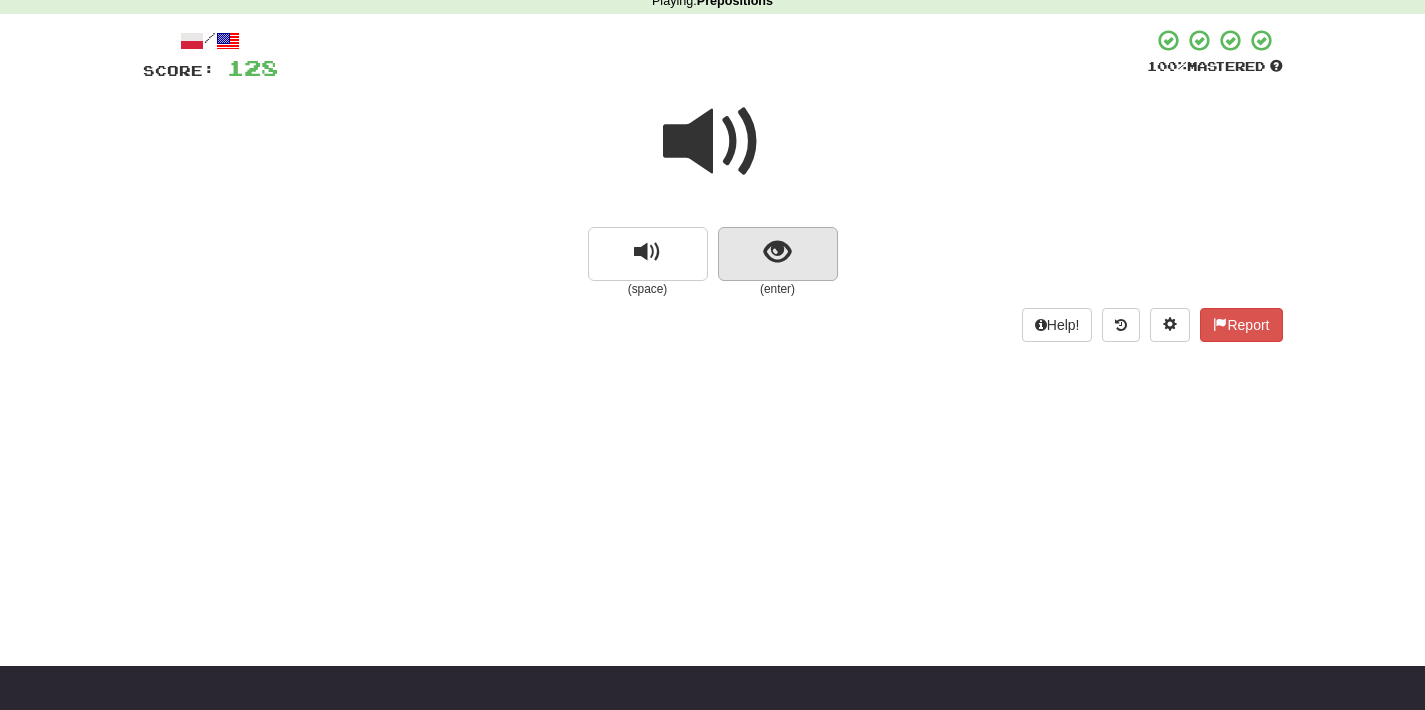 click at bounding box center [778, 254] 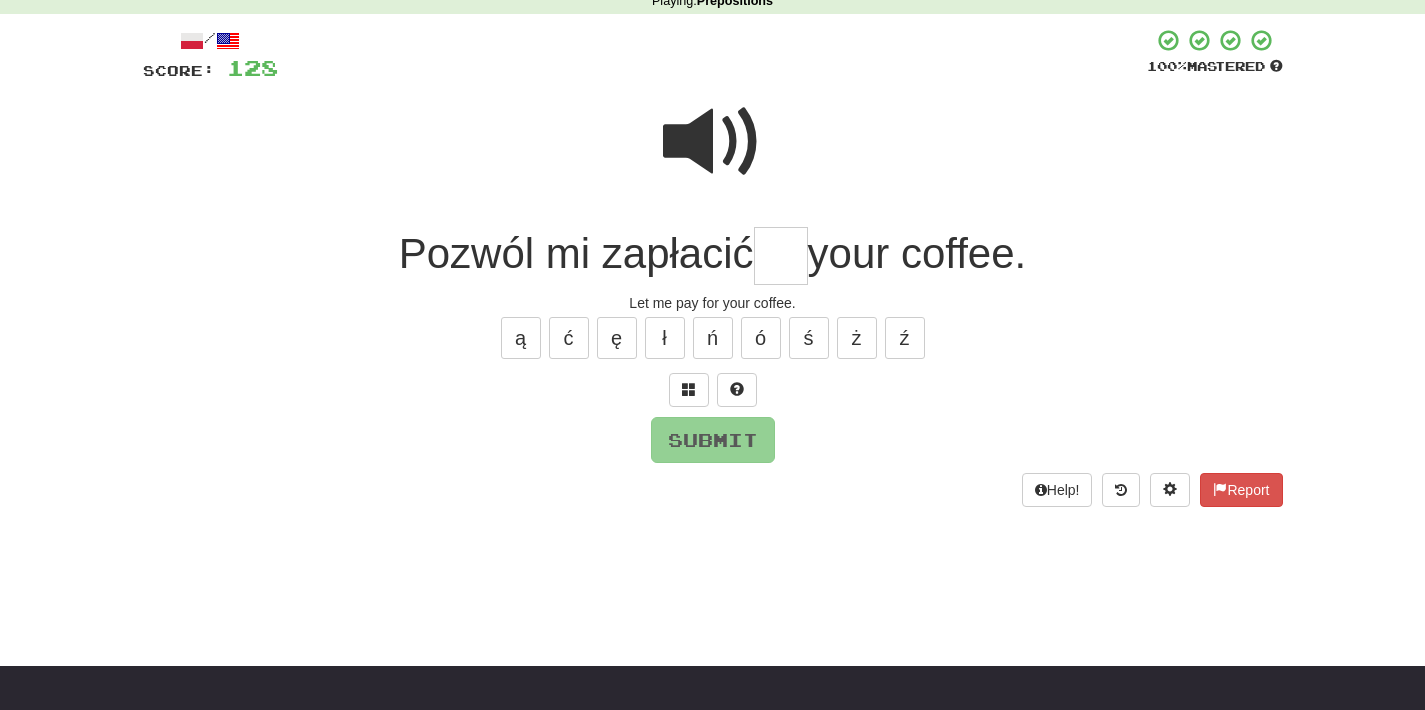 type on "*" 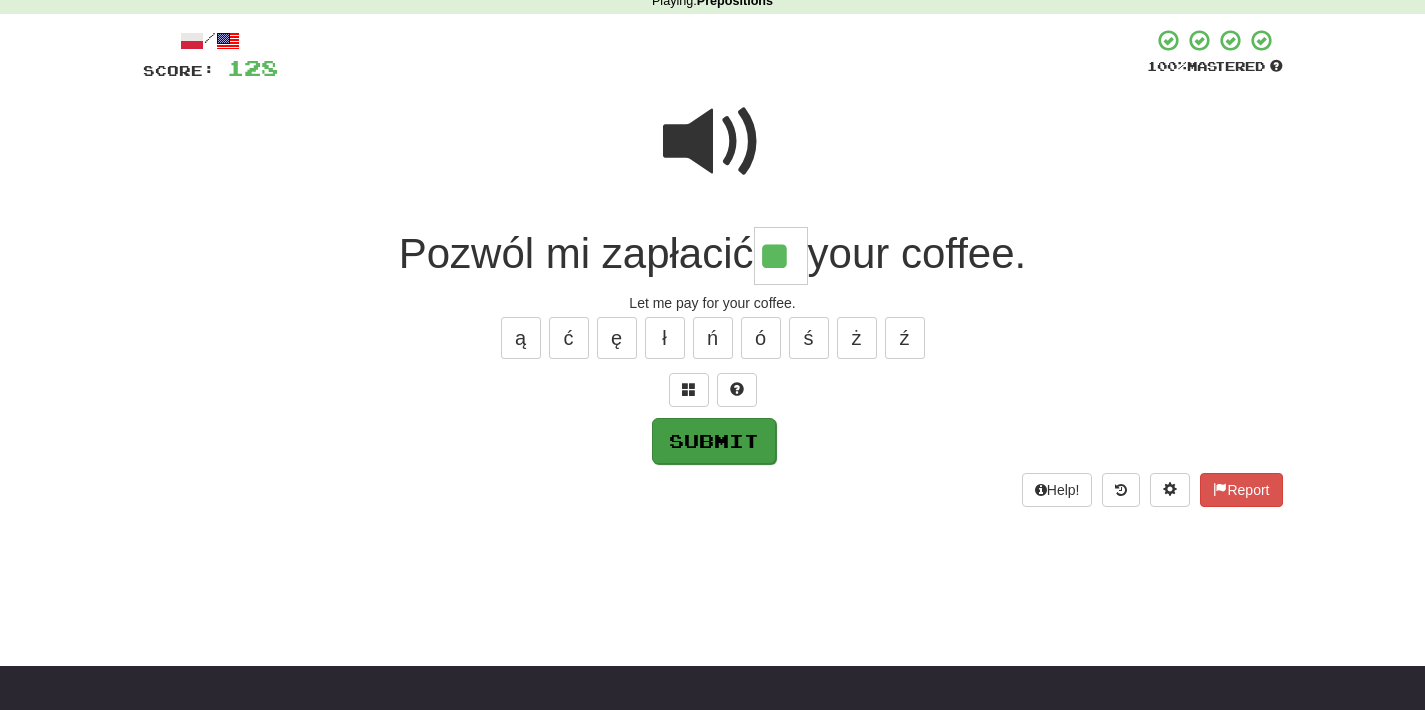 type on "**" 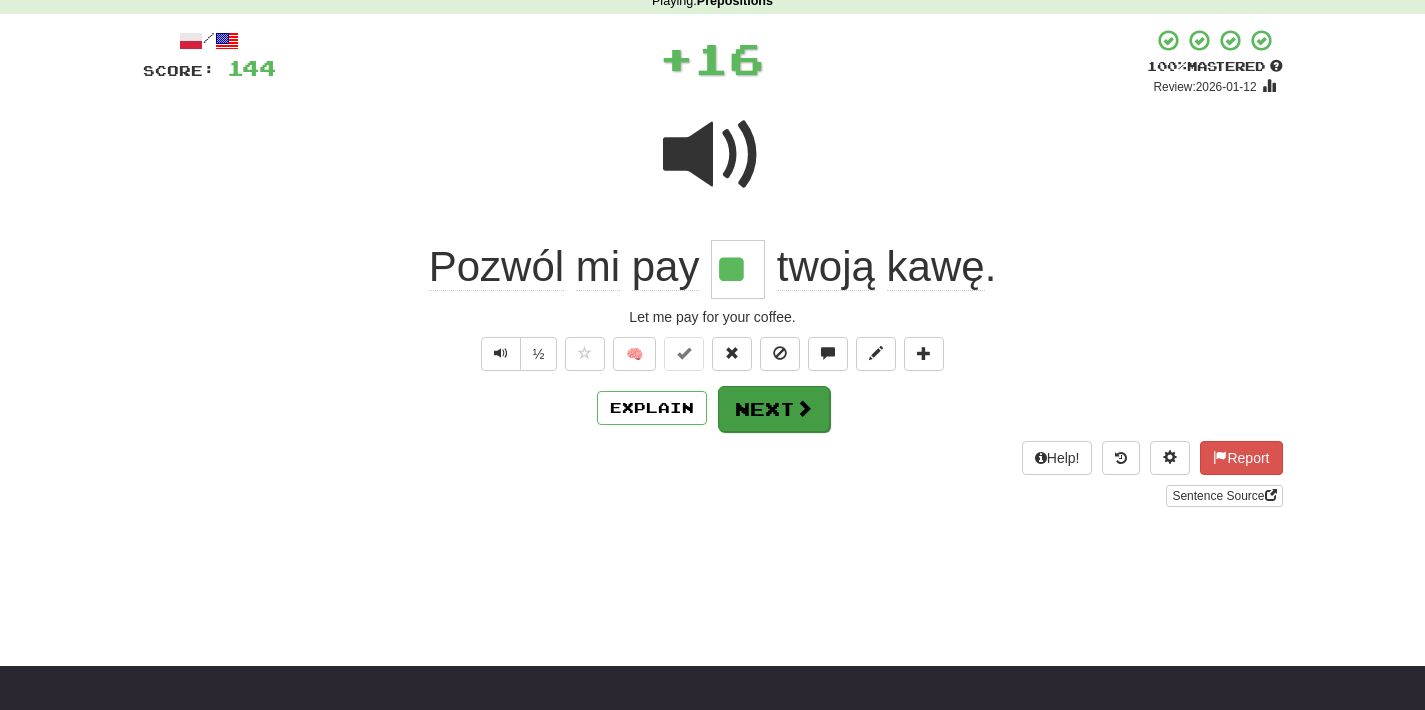 click on "Next" at bounding box center (774, 409) 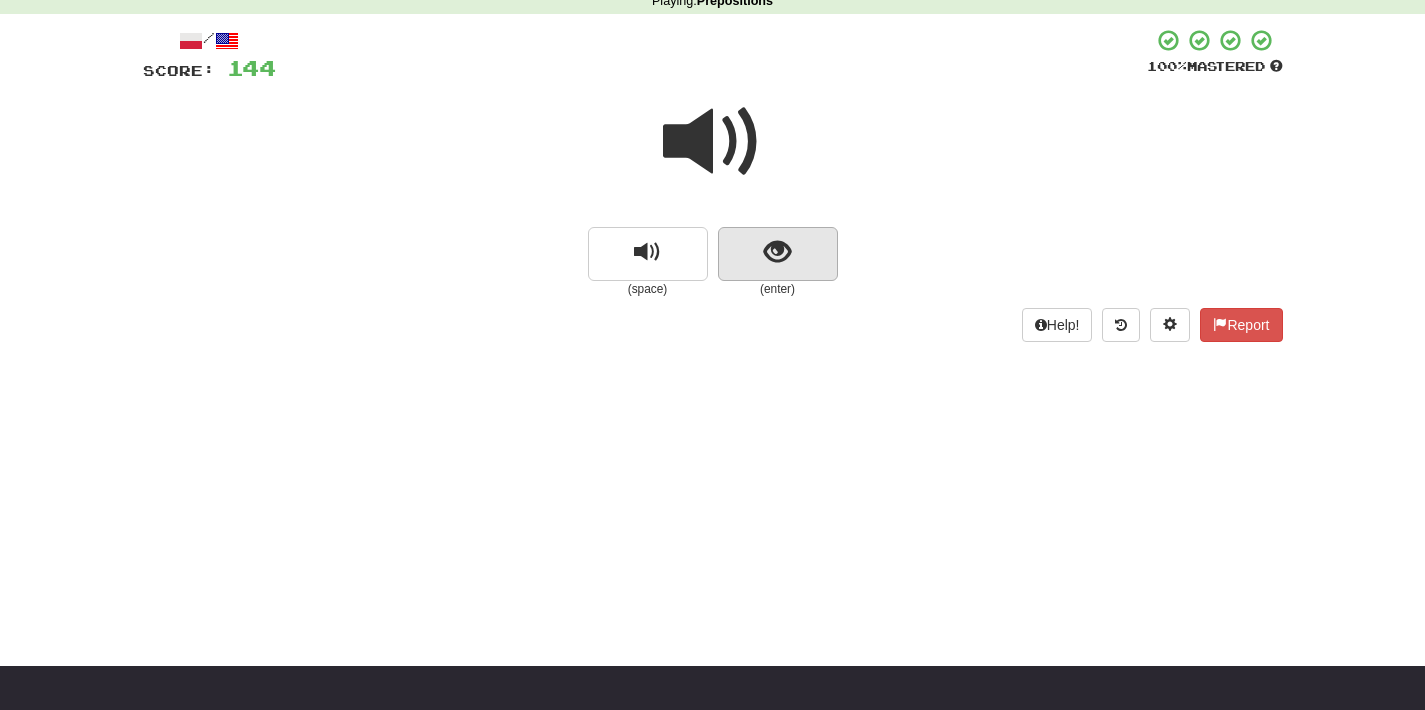 click at bounding box center (777, 252) 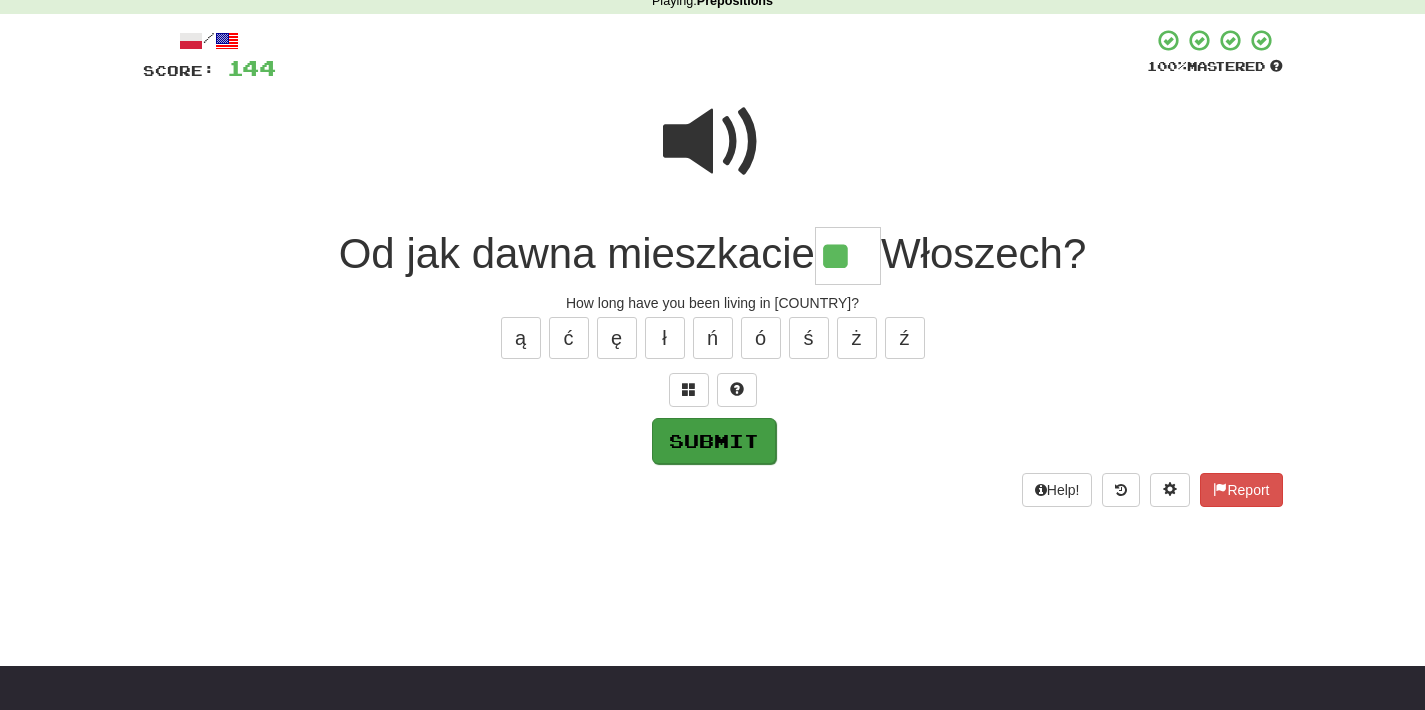 type on "**" 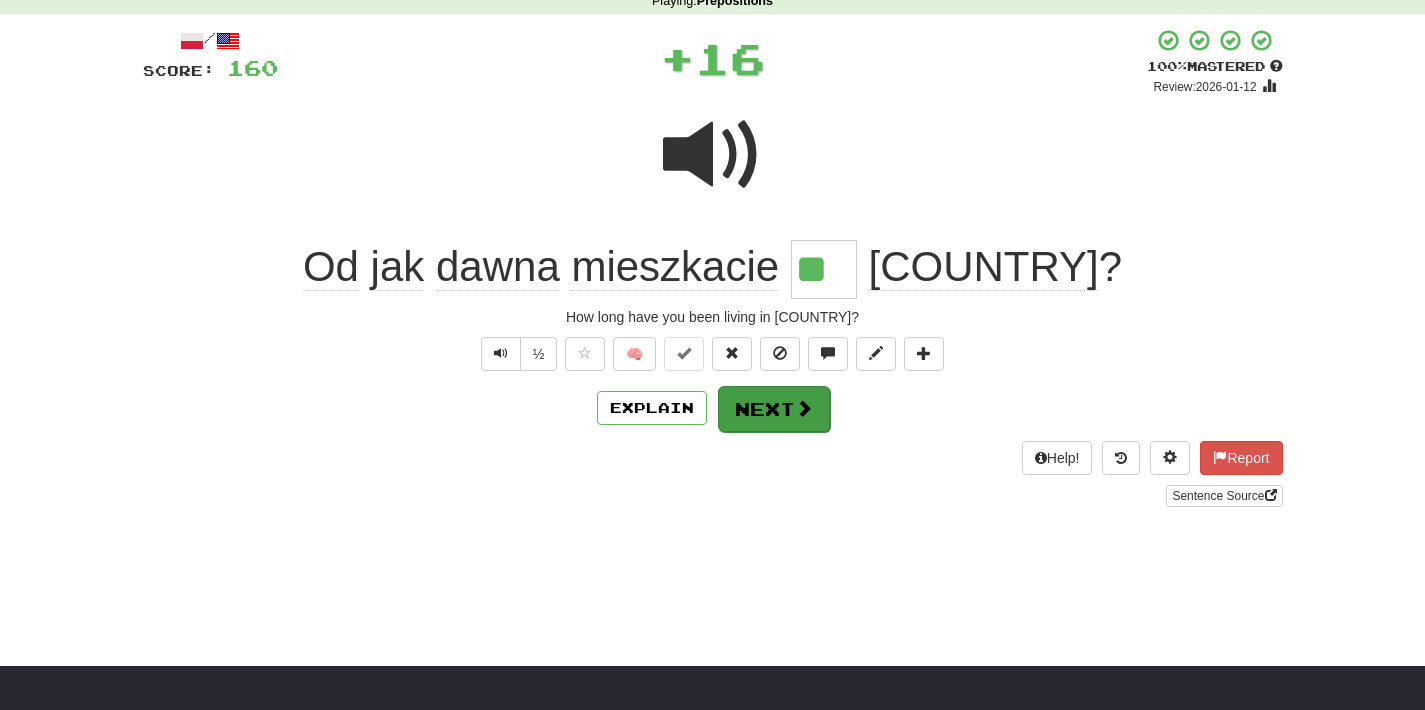 click on "Next" at bounding box center [774, 409] 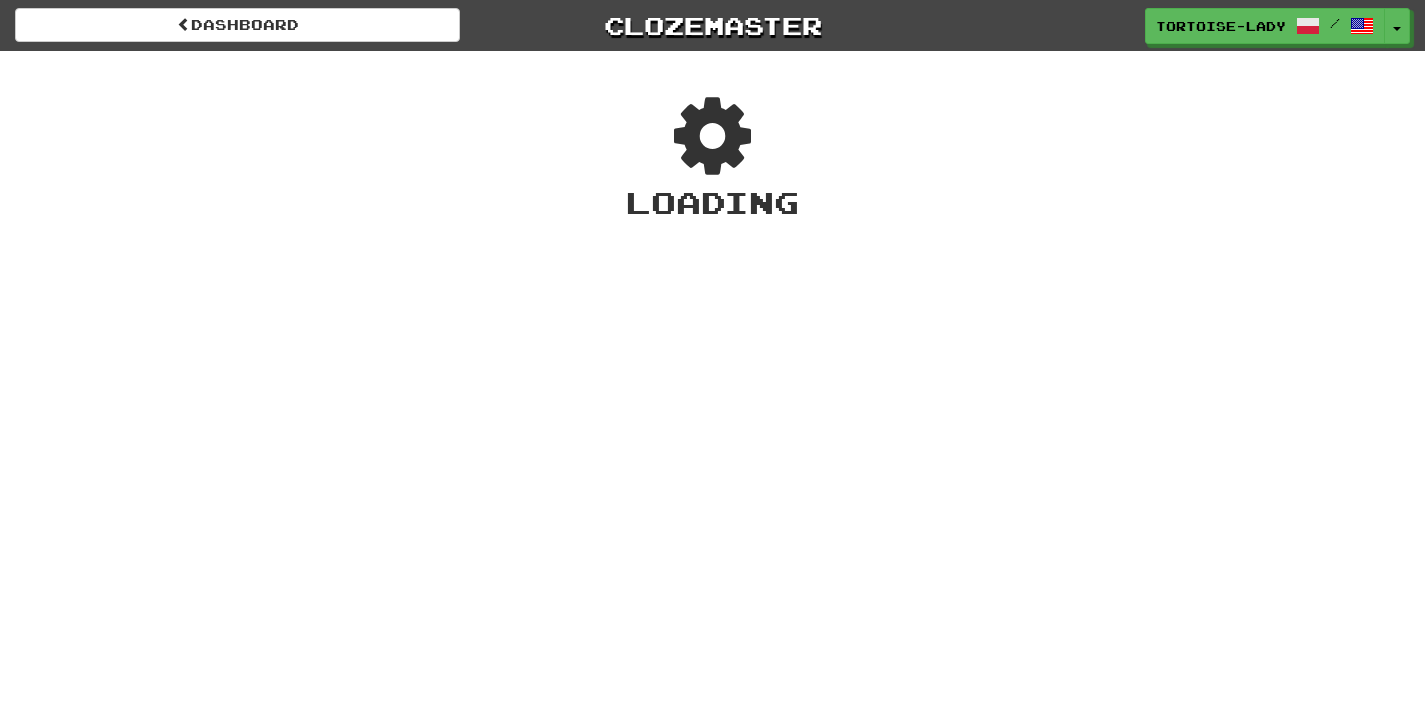 scroll, scrollTop: 0, scrollLeft: 0, axis: both 